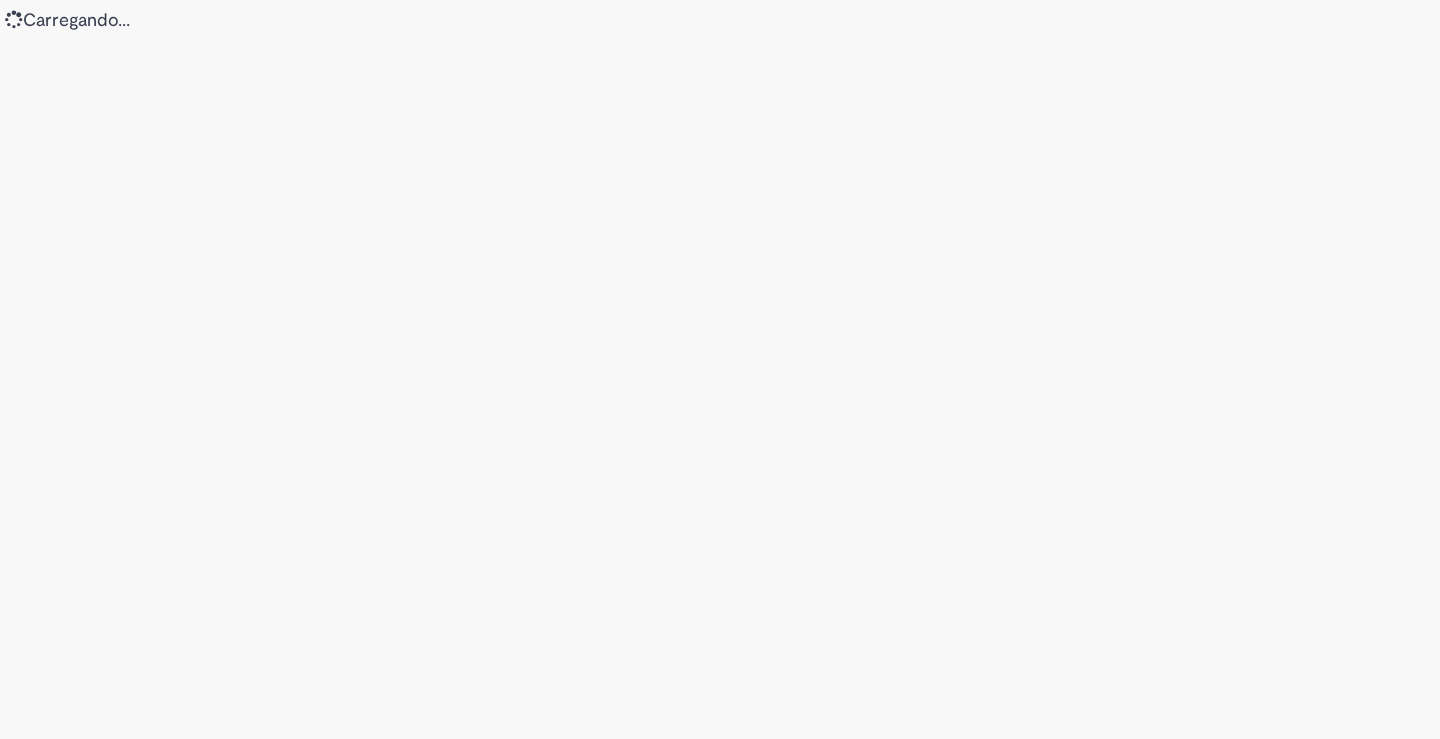 scroll, scrollTop: 0, scrollLeft: 0, axis: both 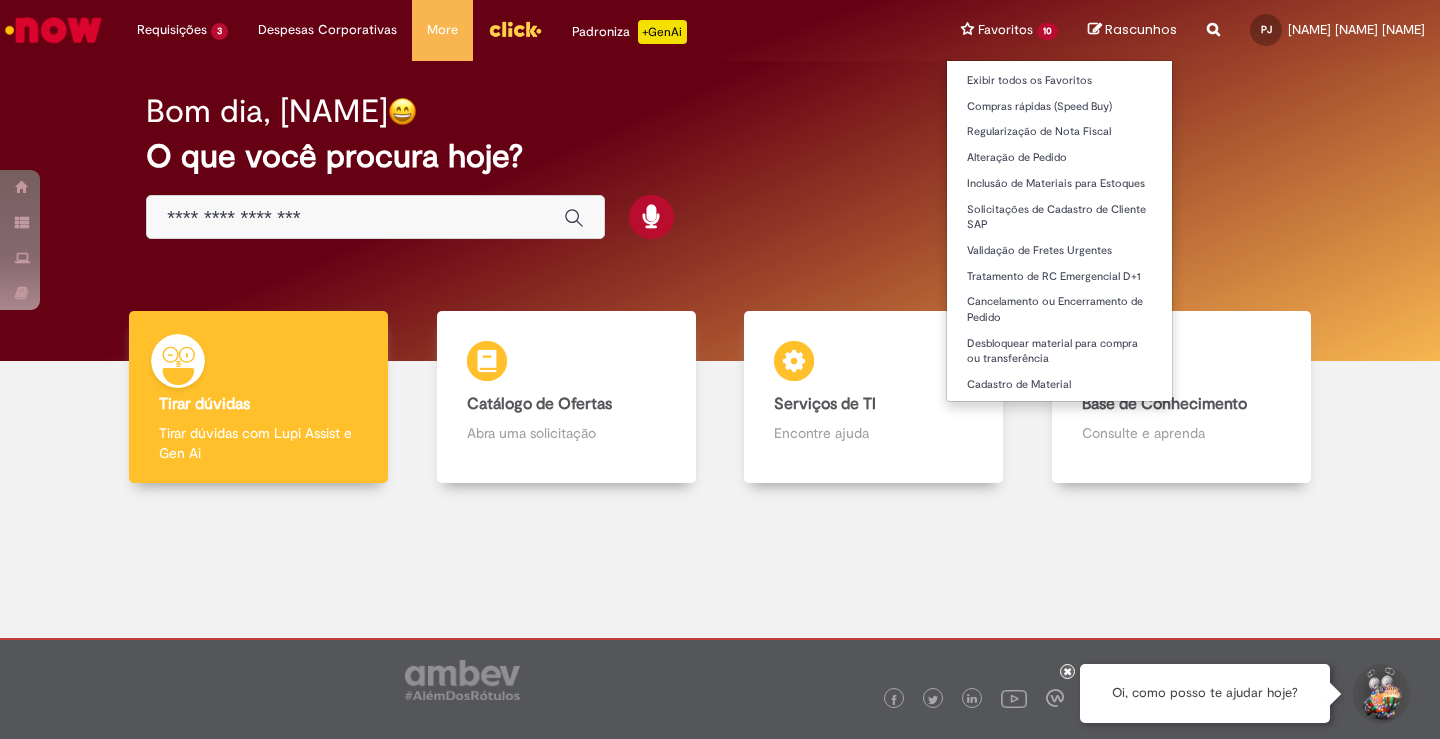 click on "Compras rápidas (Speed Buy)
Regularização de Nota Fiscal
Alteração de Pedido
Inclusão de Materiais para Estoques
Solicitações de Cadastro de Cliente SAP
Validação de Fretes Urgentes
Tratamento de RC Emergencial D+1
Cancelamento ou Encerramento de Pedido
Desbloquear material para compra ou transferência
Cadastro de Material" at bounding box center [1009, 30] 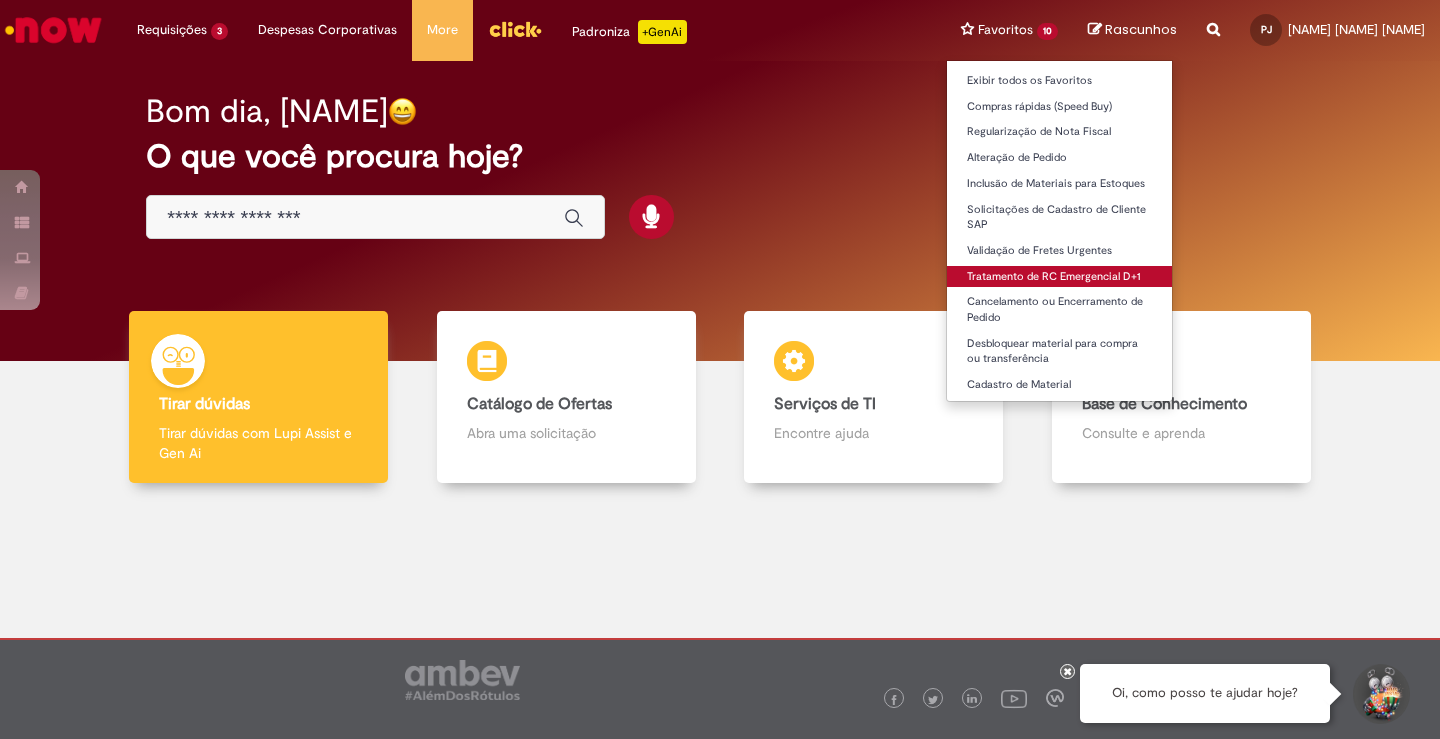 click on "Tratamento de RC Emergencial D+1" at bounding box center [1059, 277] 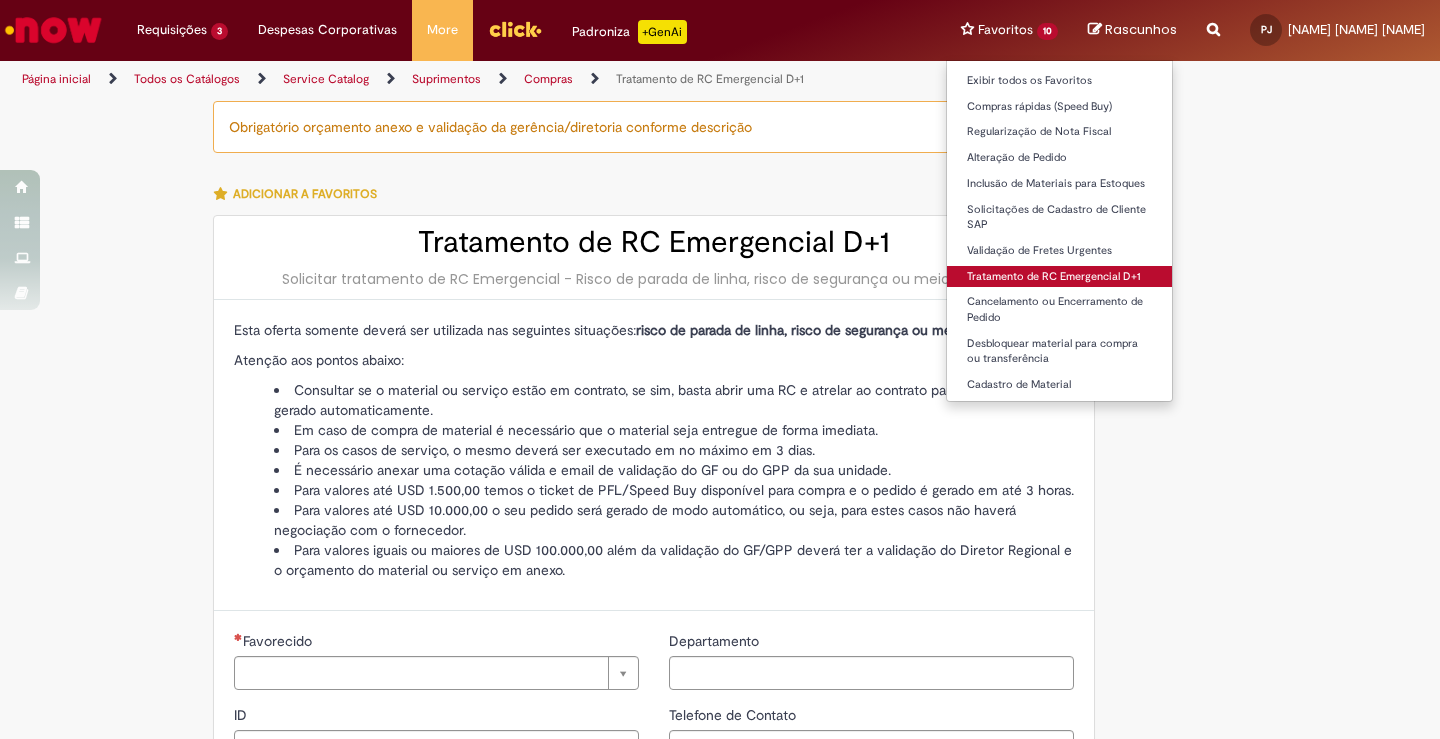 type on "********" 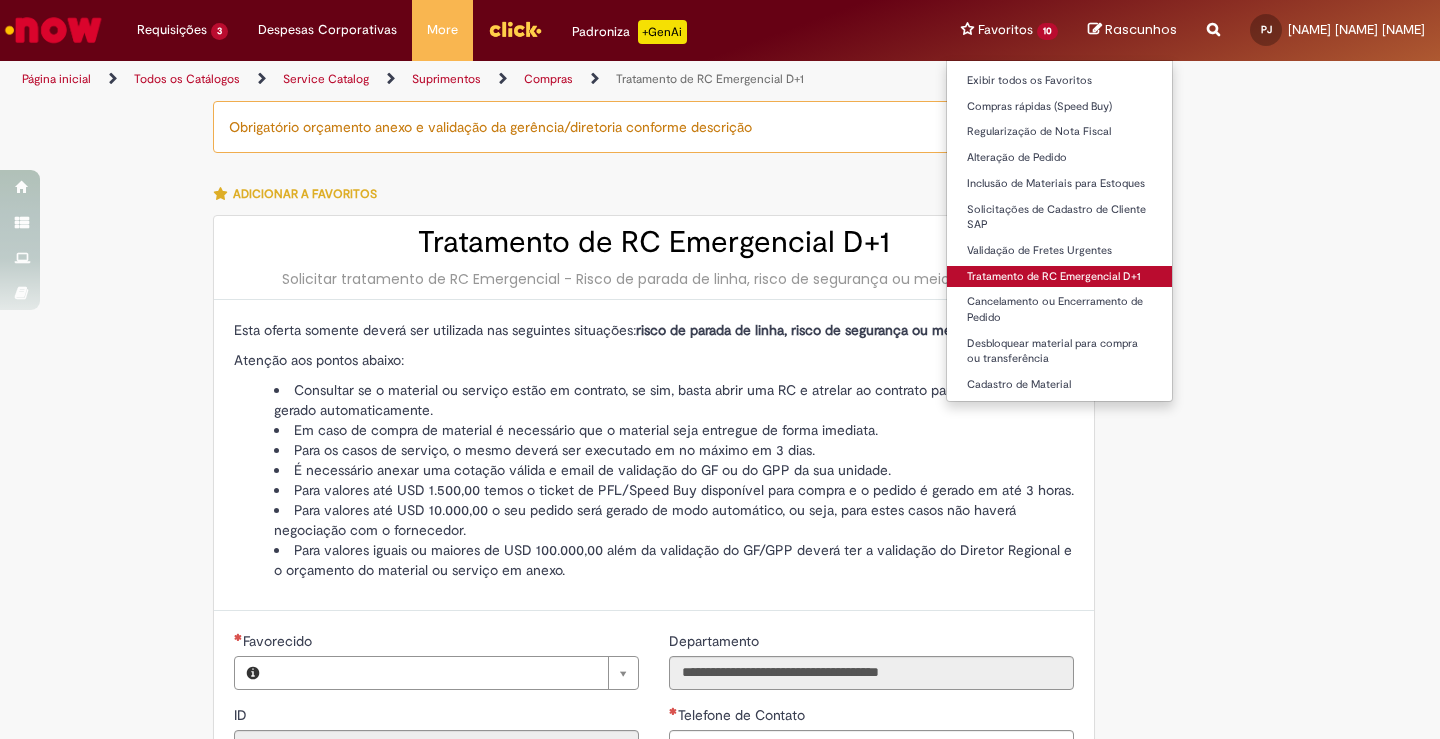 type on "**********" 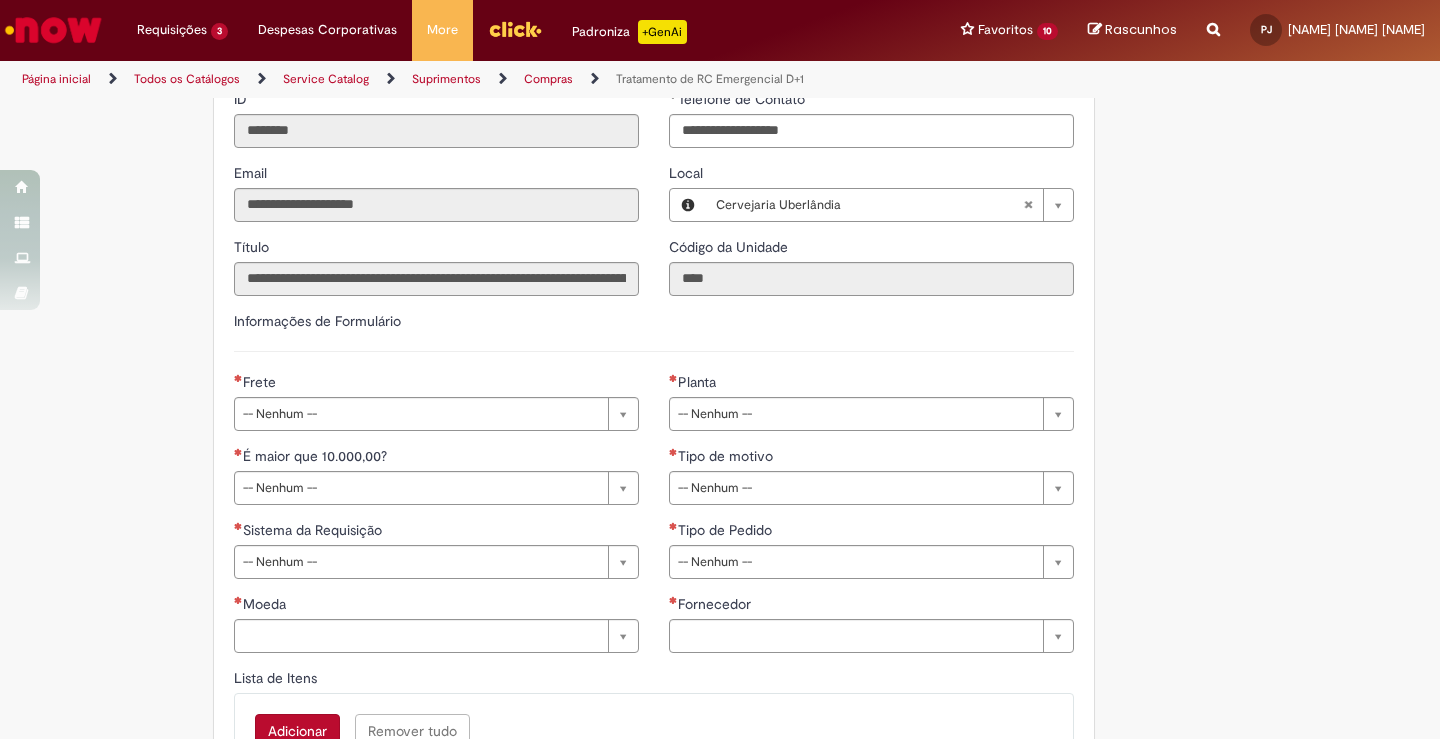 scroll, scrollTop: 620, scrollLeft: 0, axis: vertical 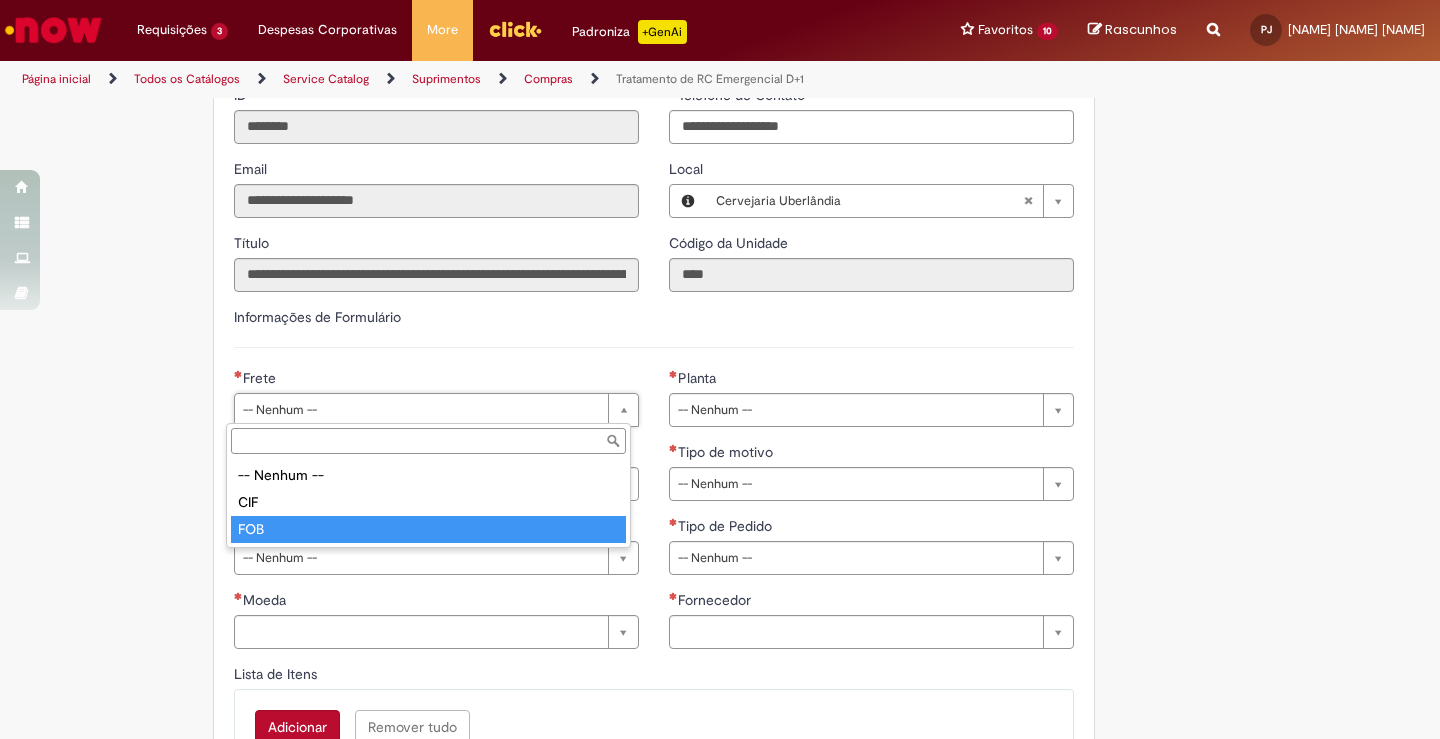 type on "***" 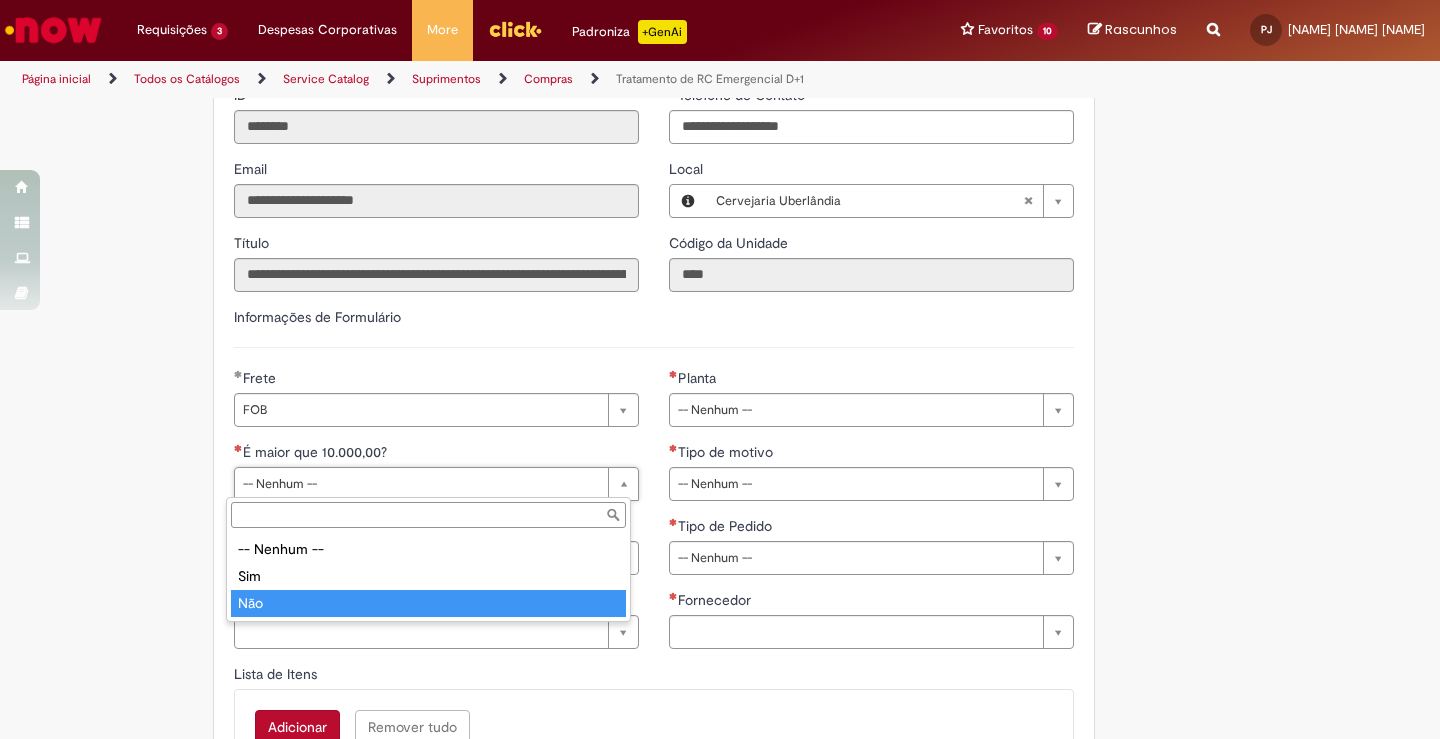 type on "***" 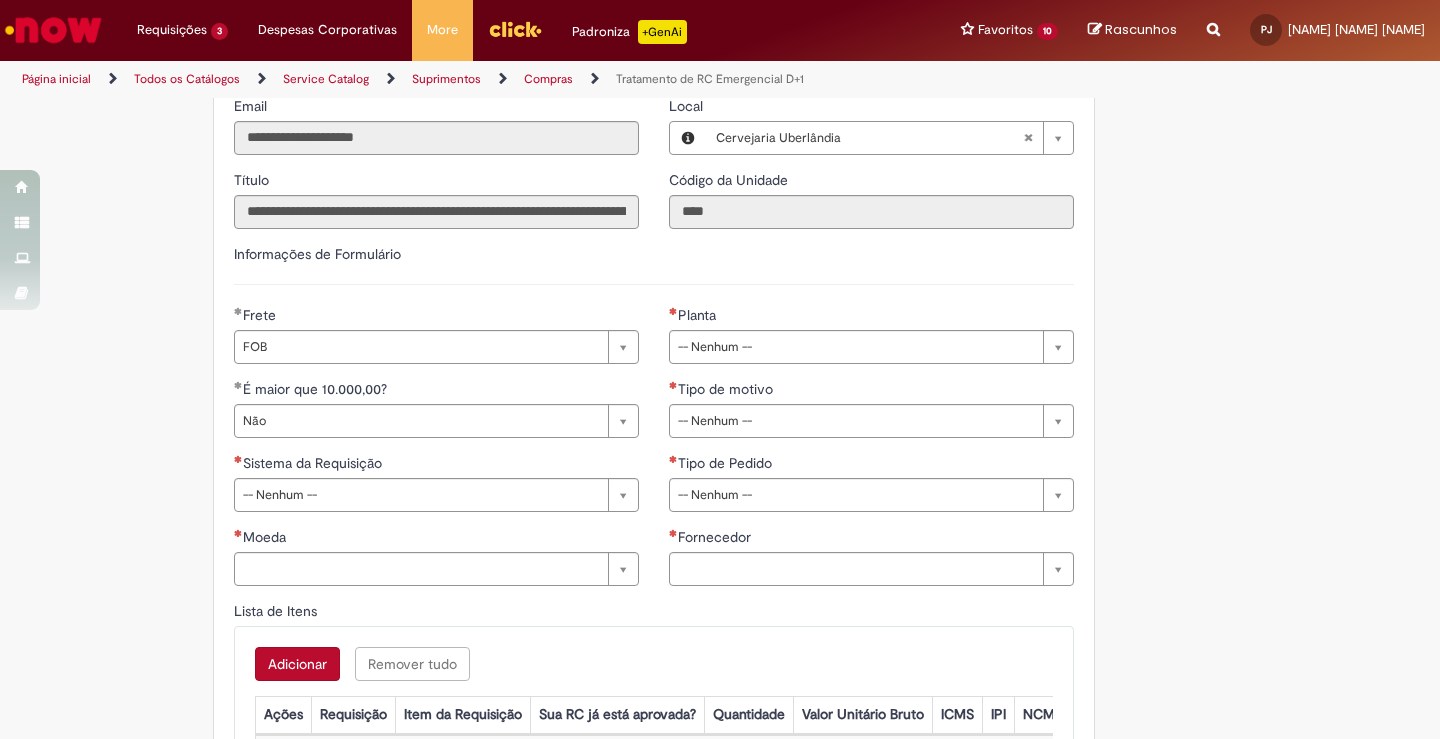 scroll, scrollTop: 693, scrollLeft: 0, axis: vertical 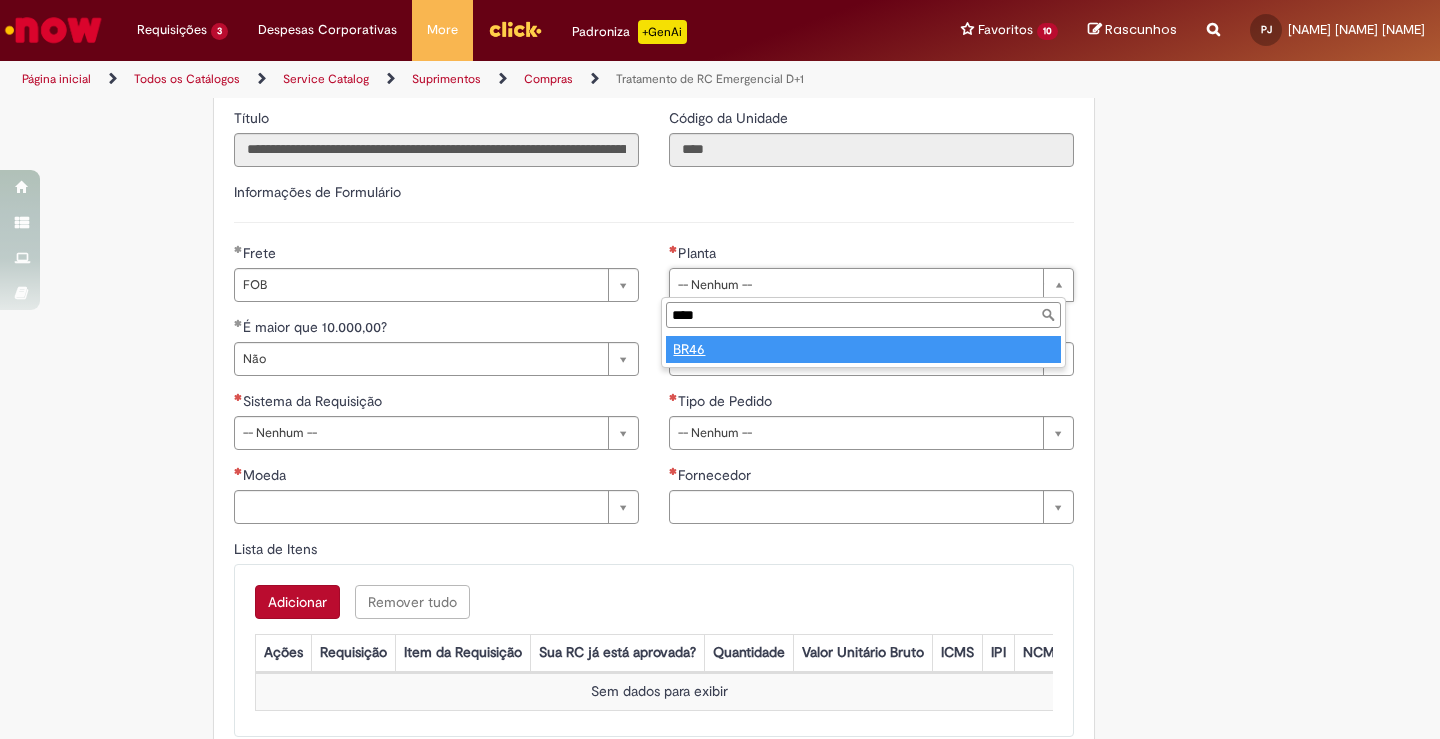 type on "****" 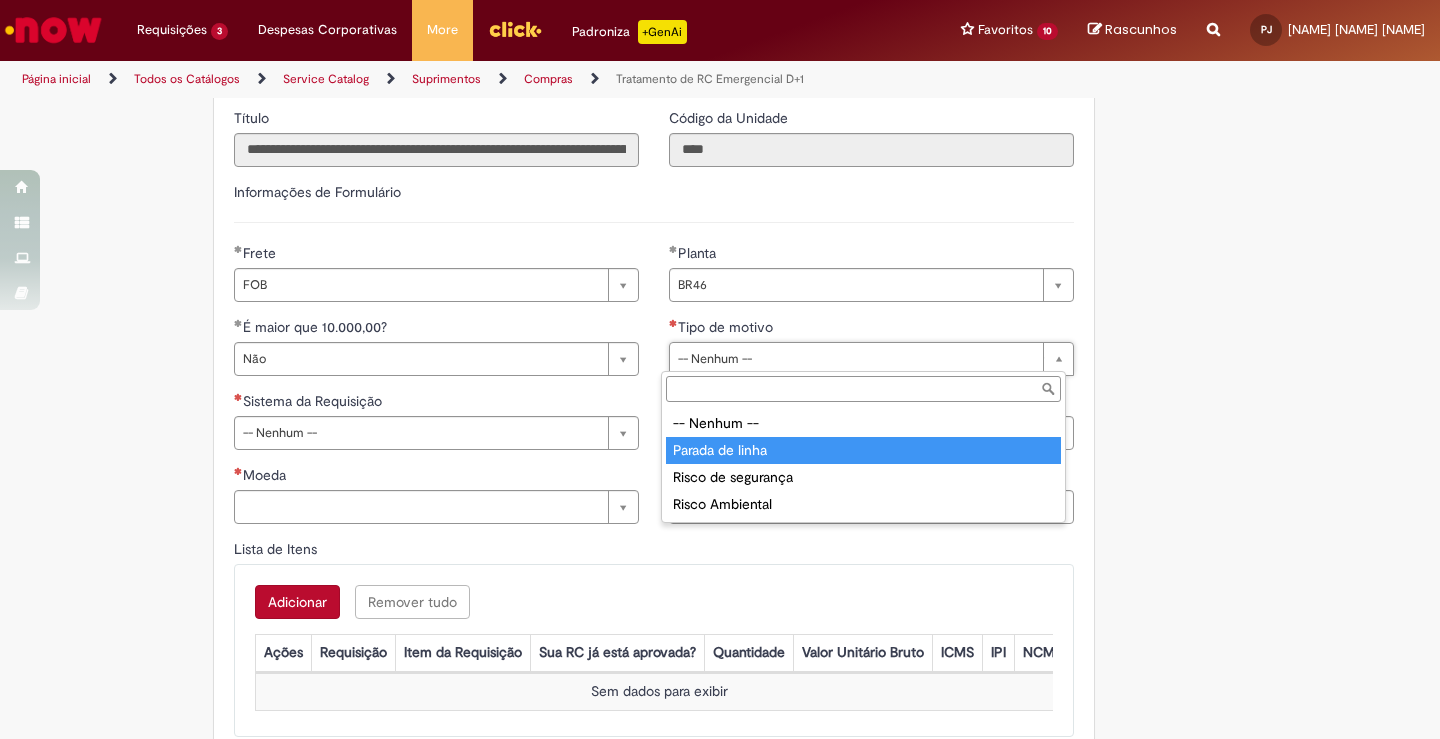 type on "**********" 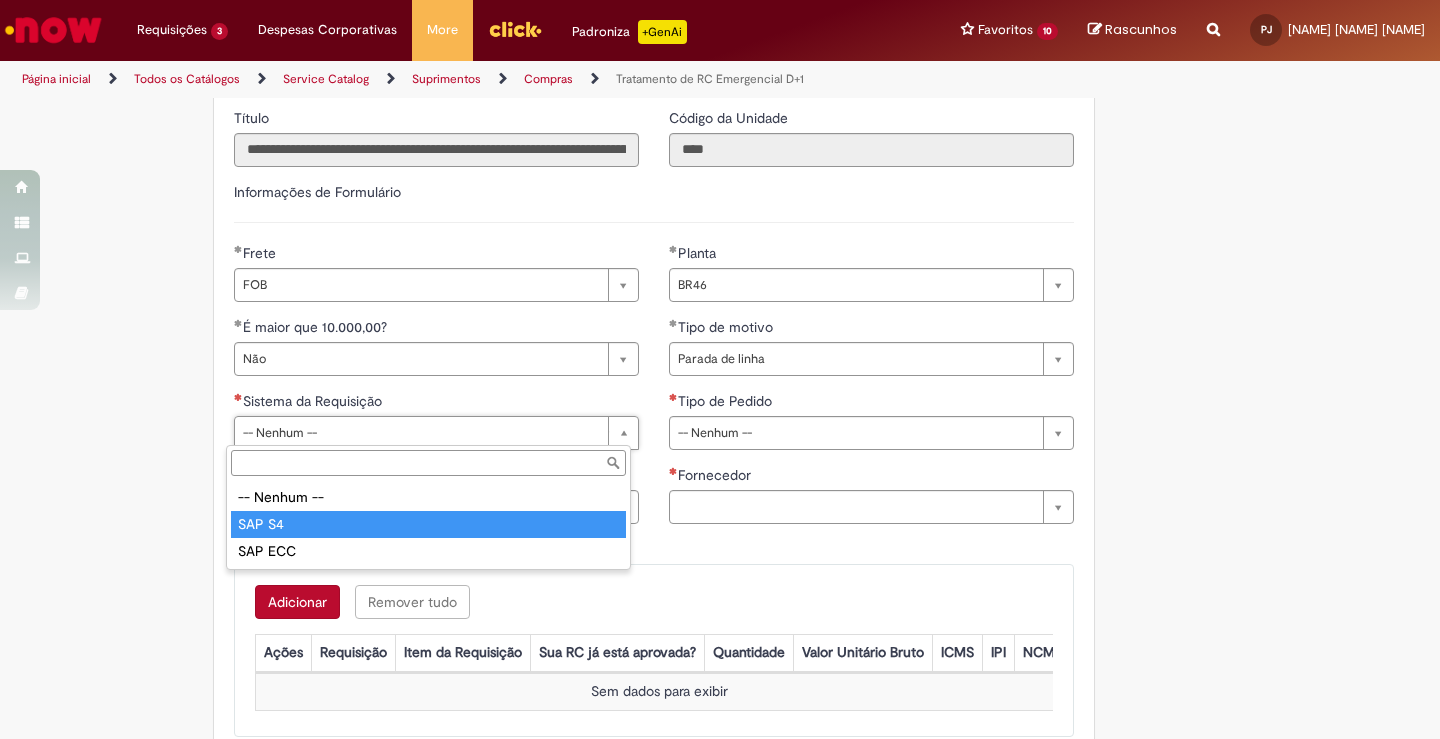 type on "******" 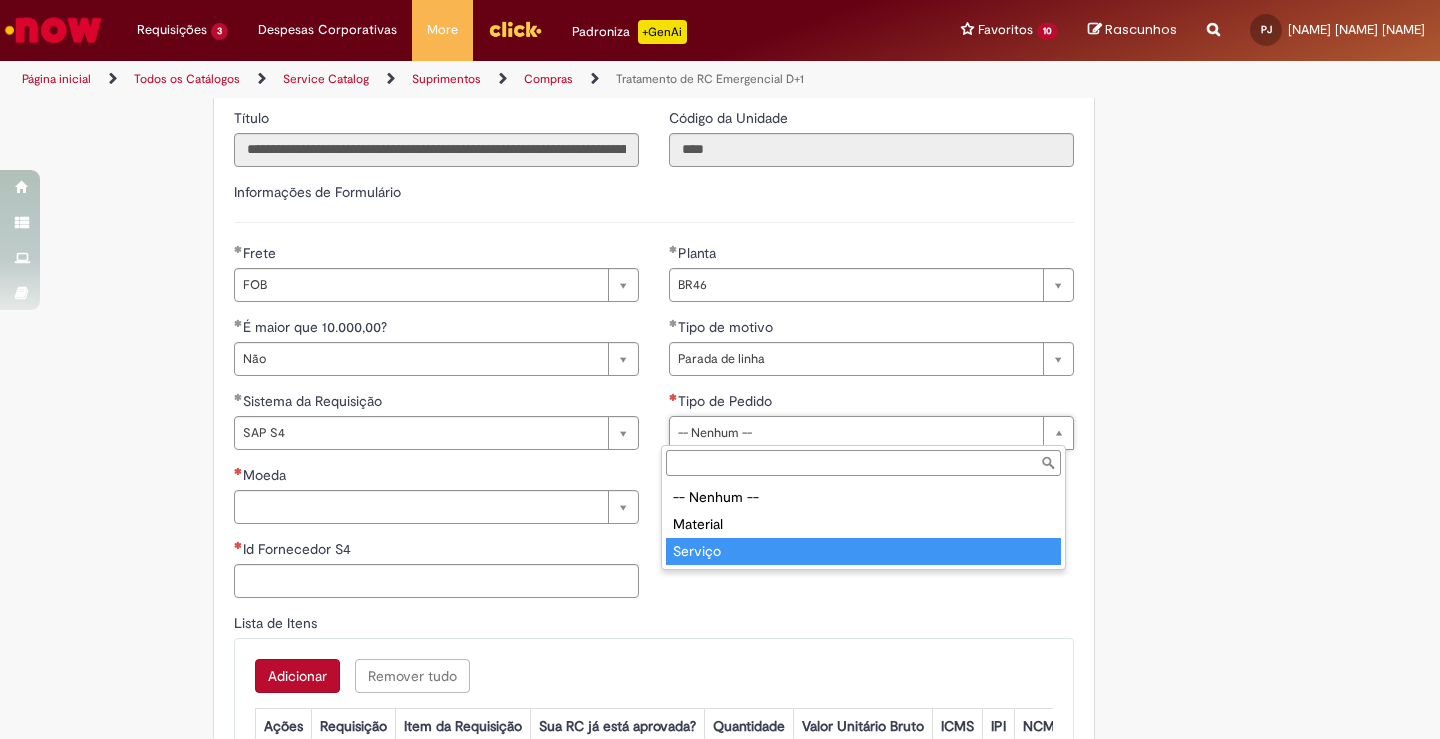 type on "*******" 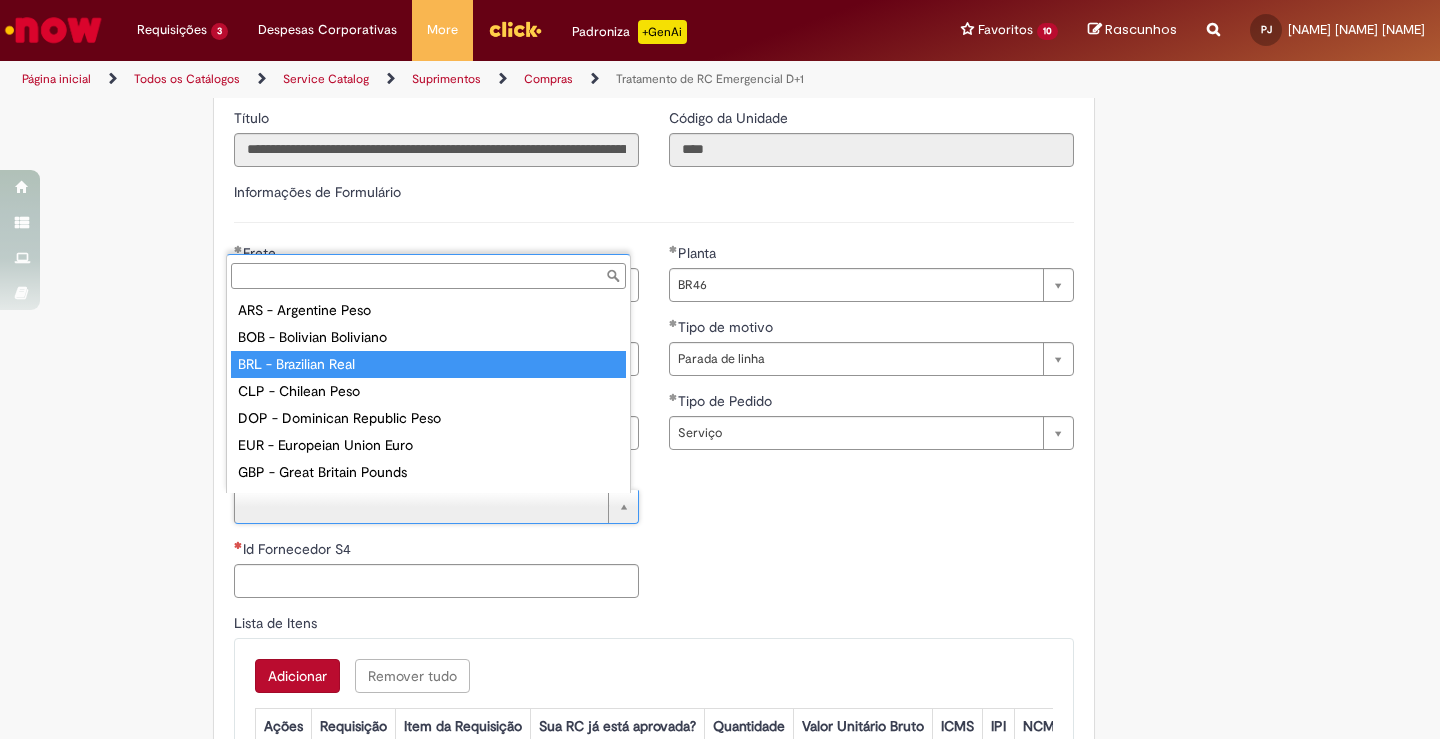 type on "**********" 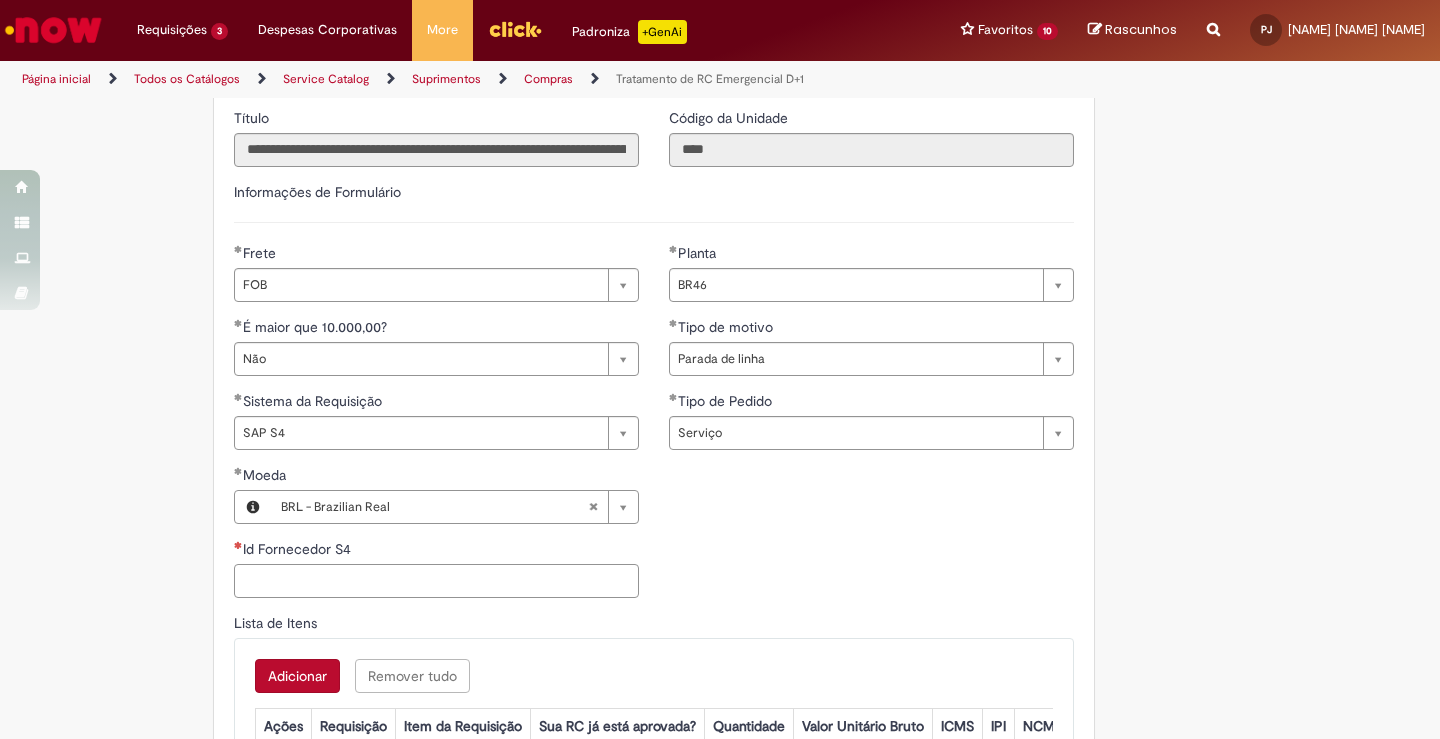 click on "Id Fornecedor S4" at bounding box center (436, 581) 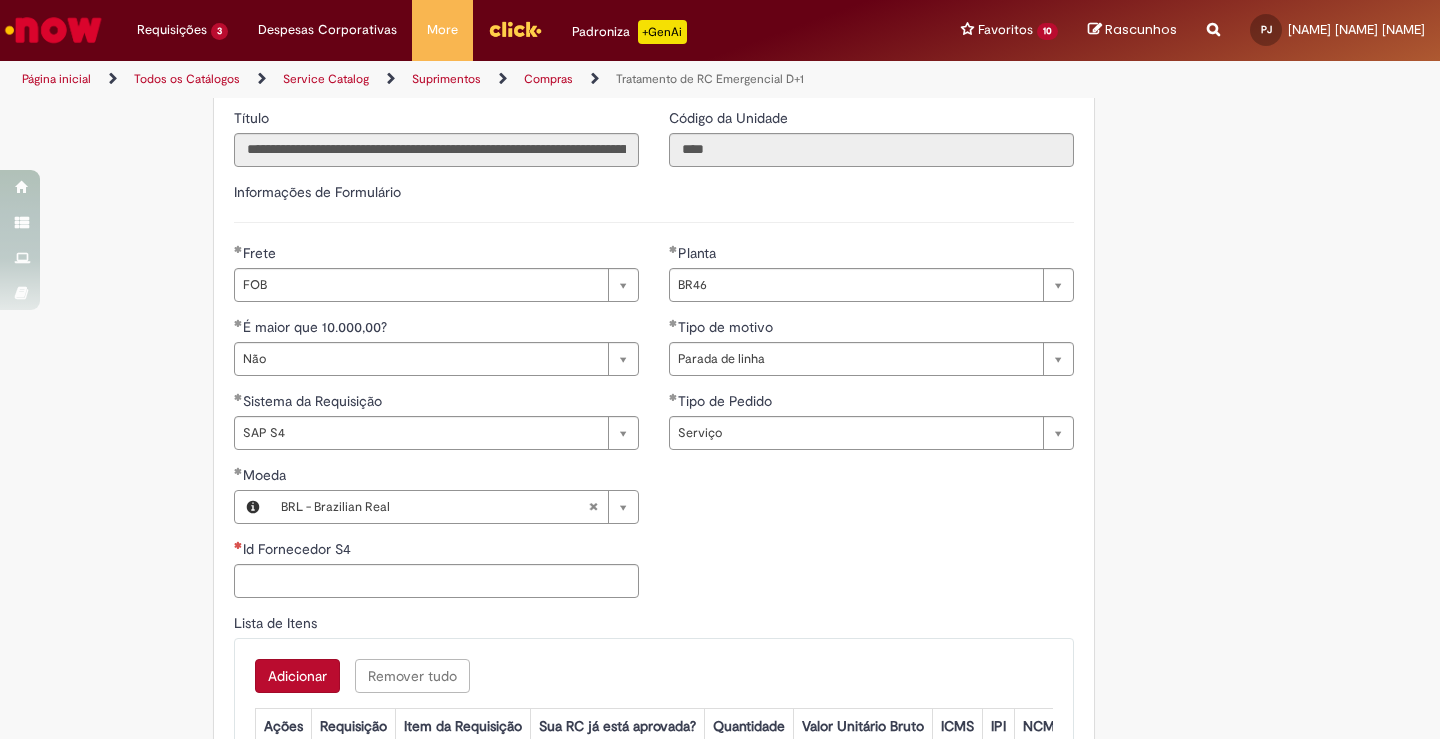 click on "Informações de Formulário" at bounding box center [654, 202] 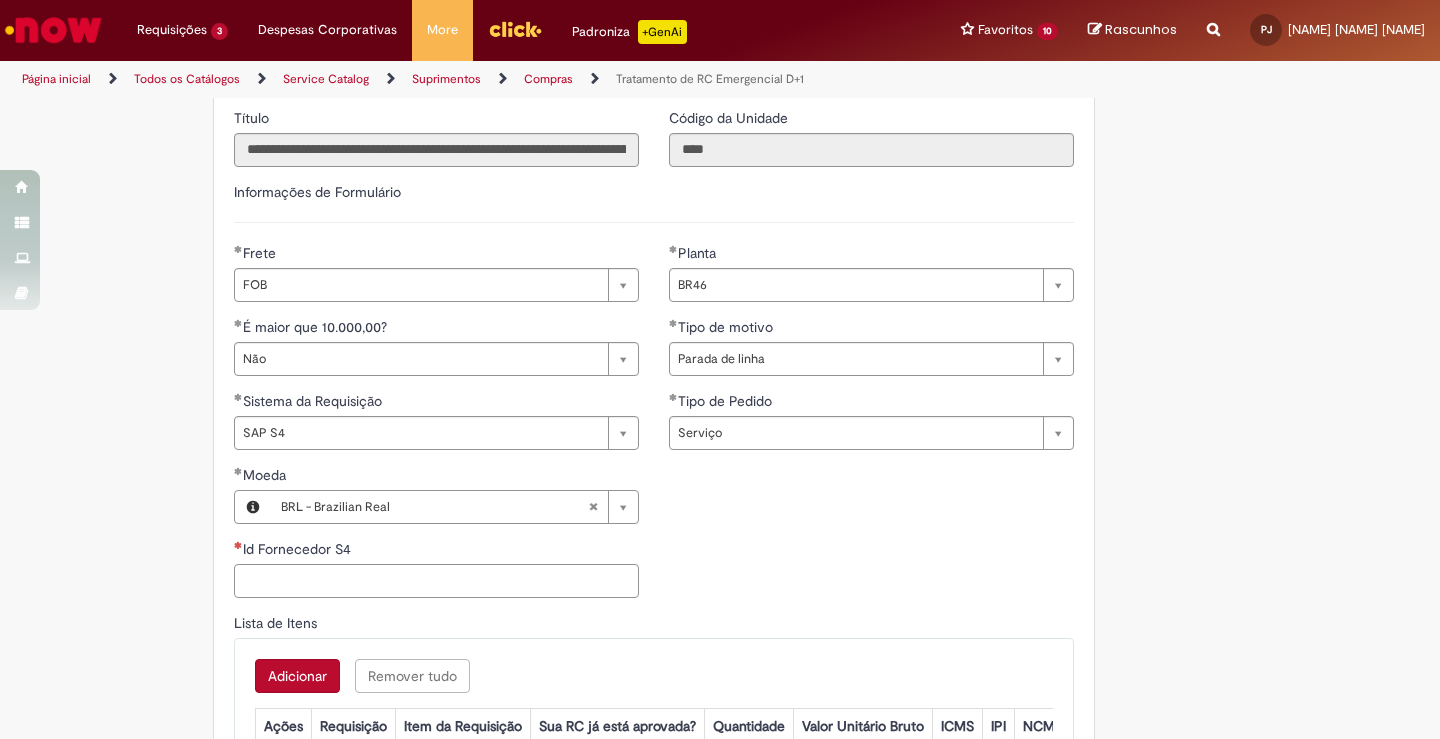 click on "Id Fornecedor S4" at bounding box center [436, 581] 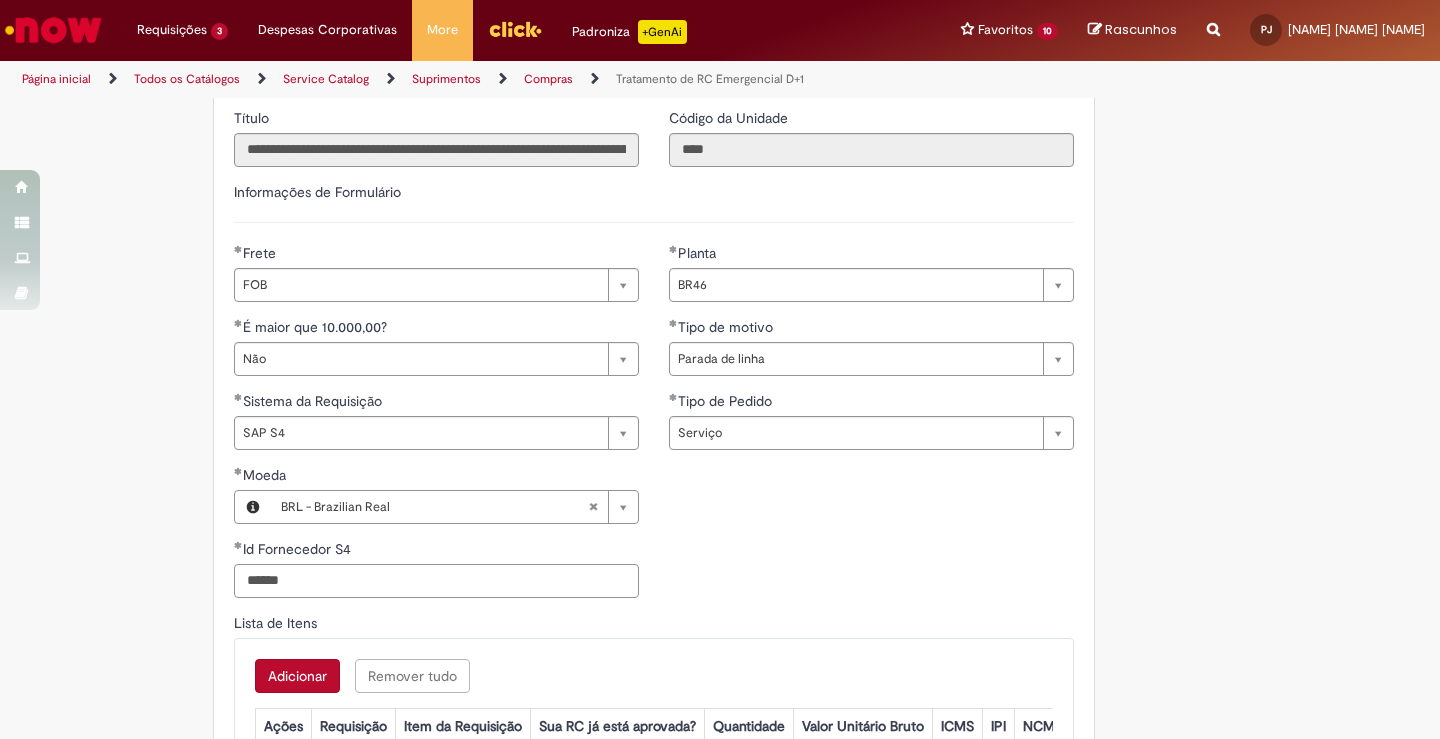 type on "******" 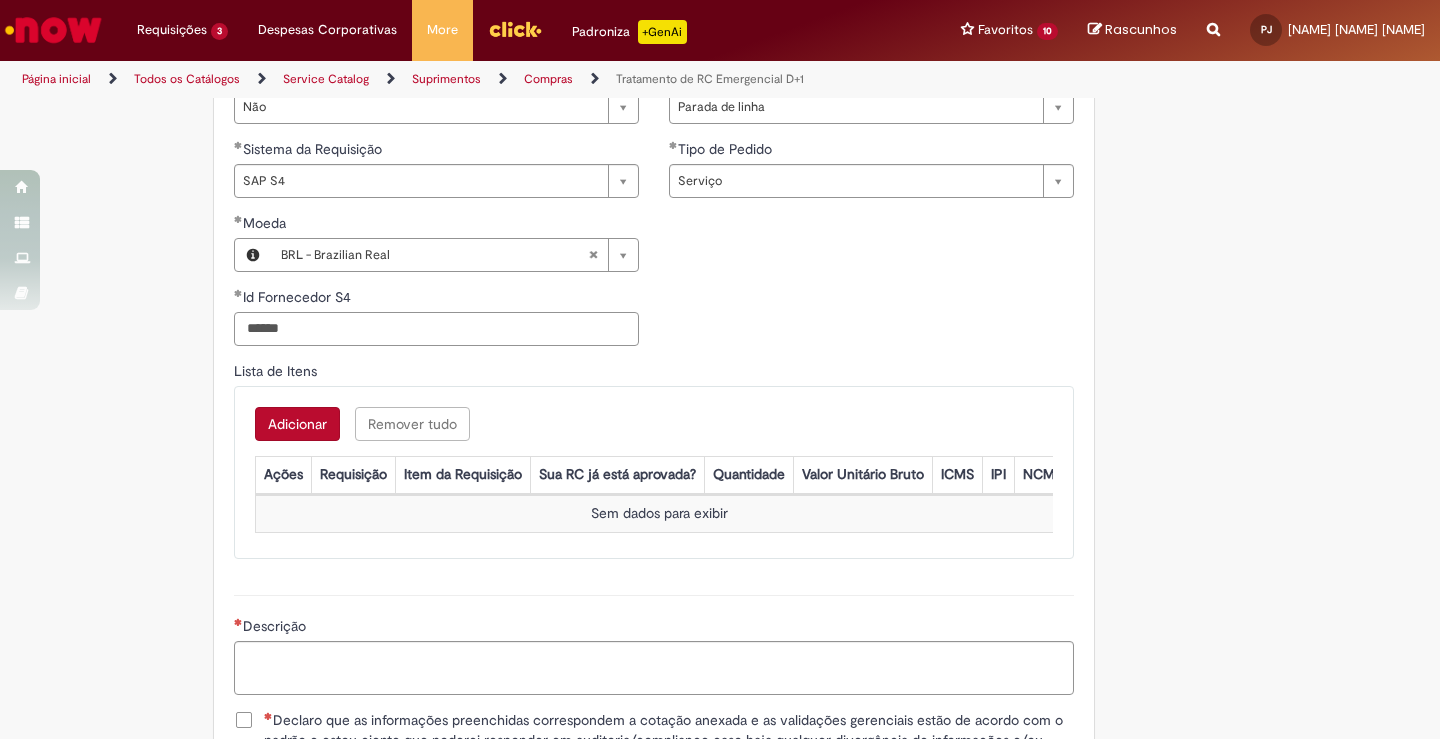 scroll, scrollTop: 1009, scrollLeft: 0, axis: vertical 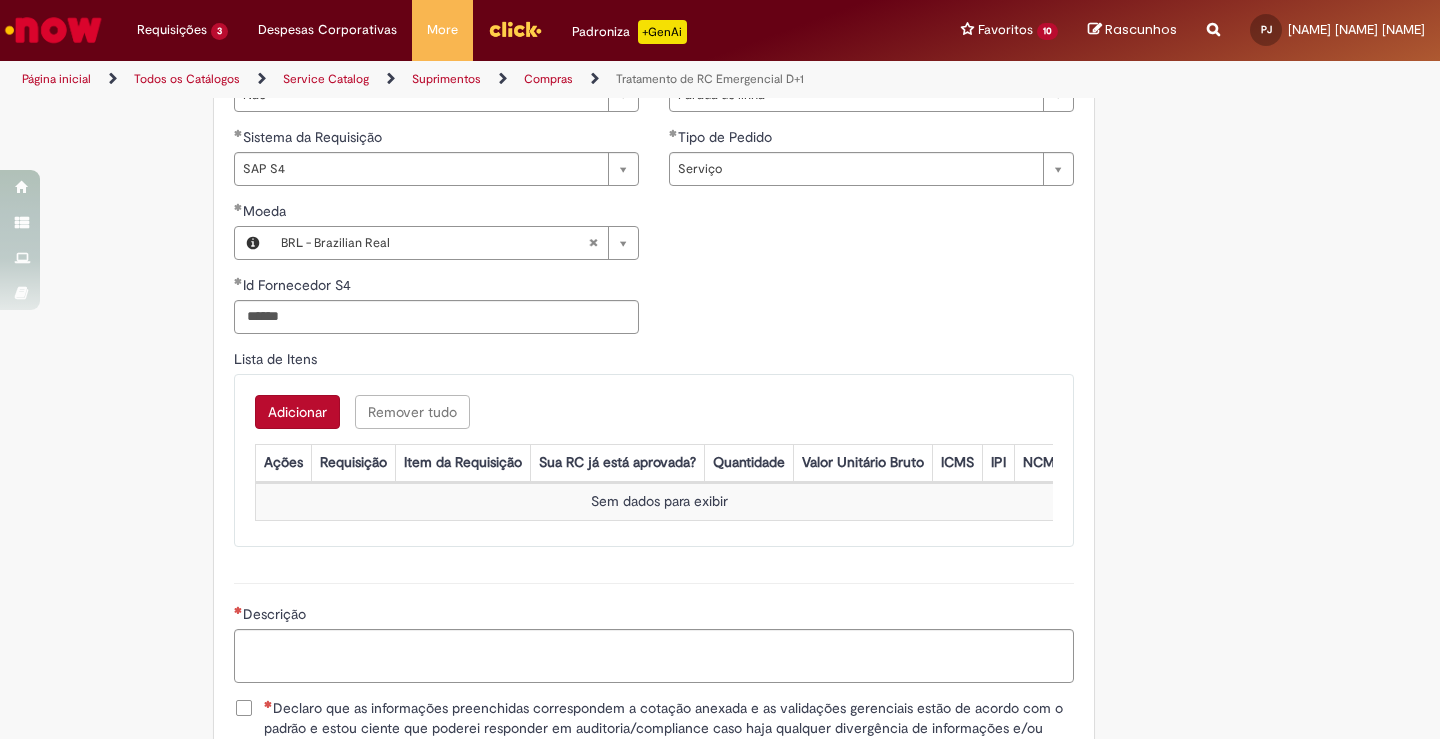 click on "Adicionar" at bounding box center [297, 412] 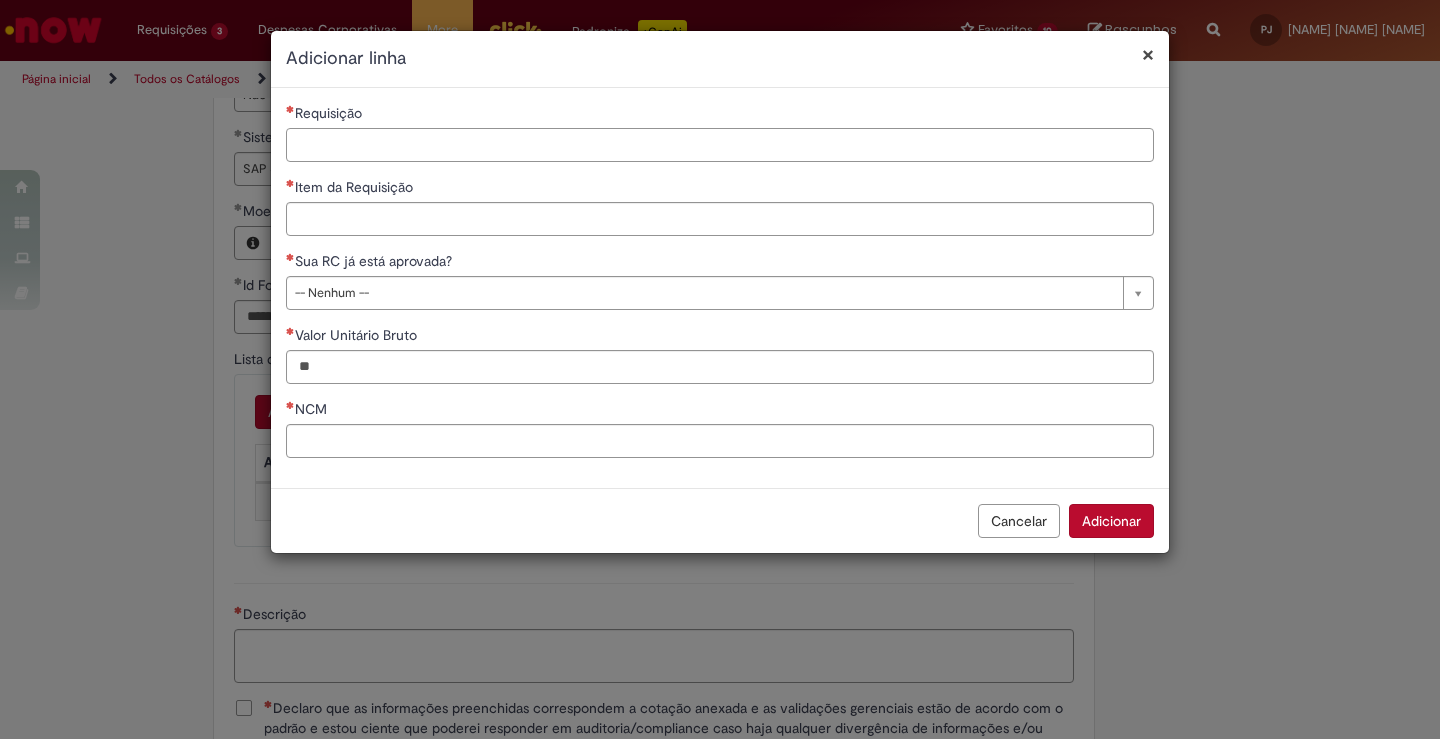 click on "Requisição" at bounding box center (720, 145) 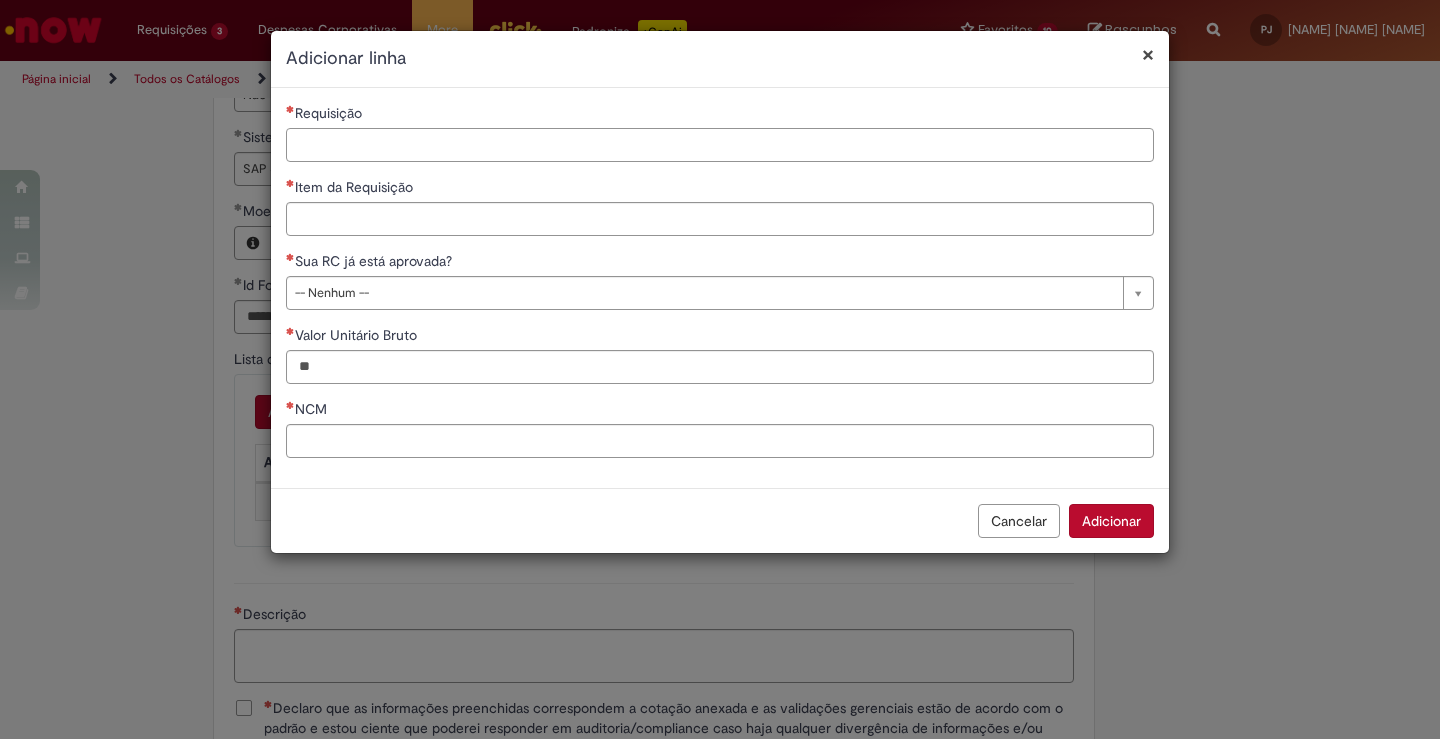 click on "Requisição" at bounding box center [720, 145] 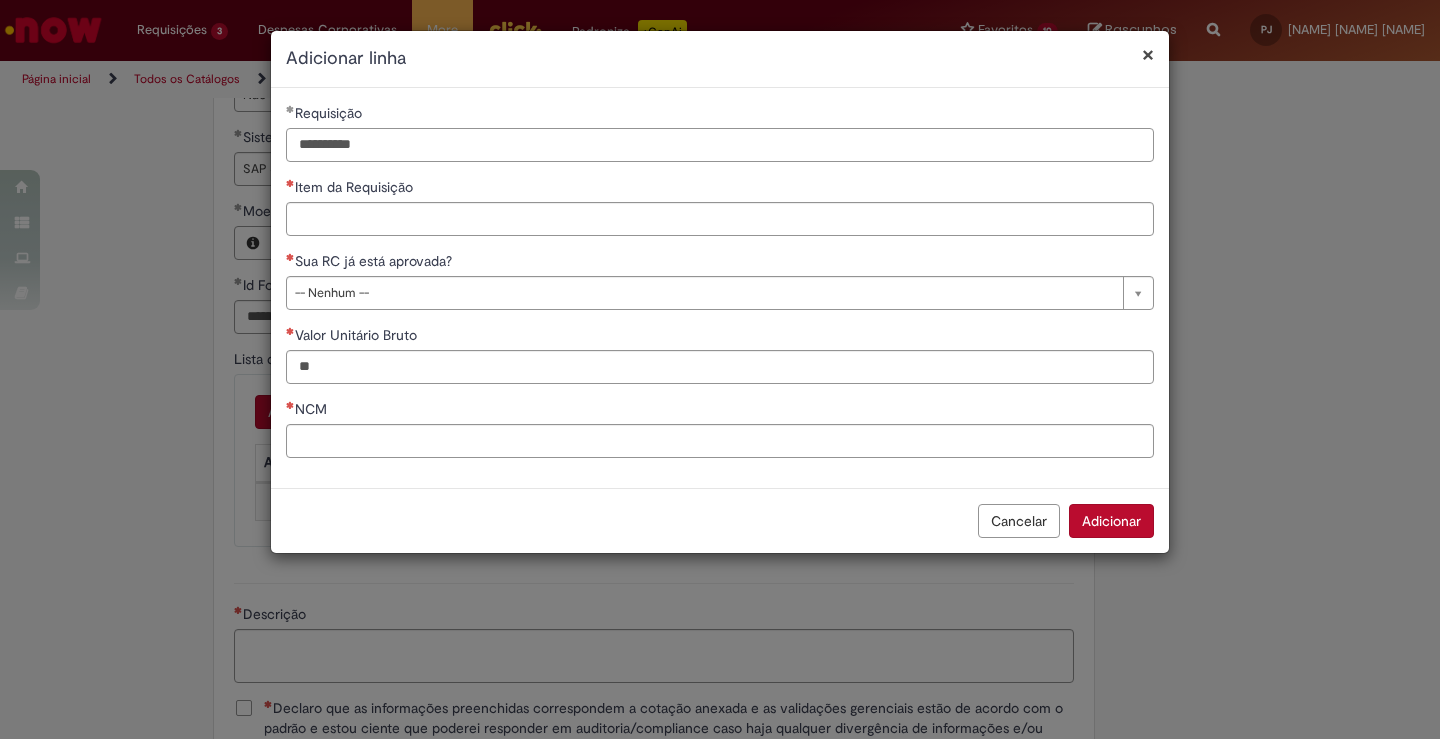 type on "**********" 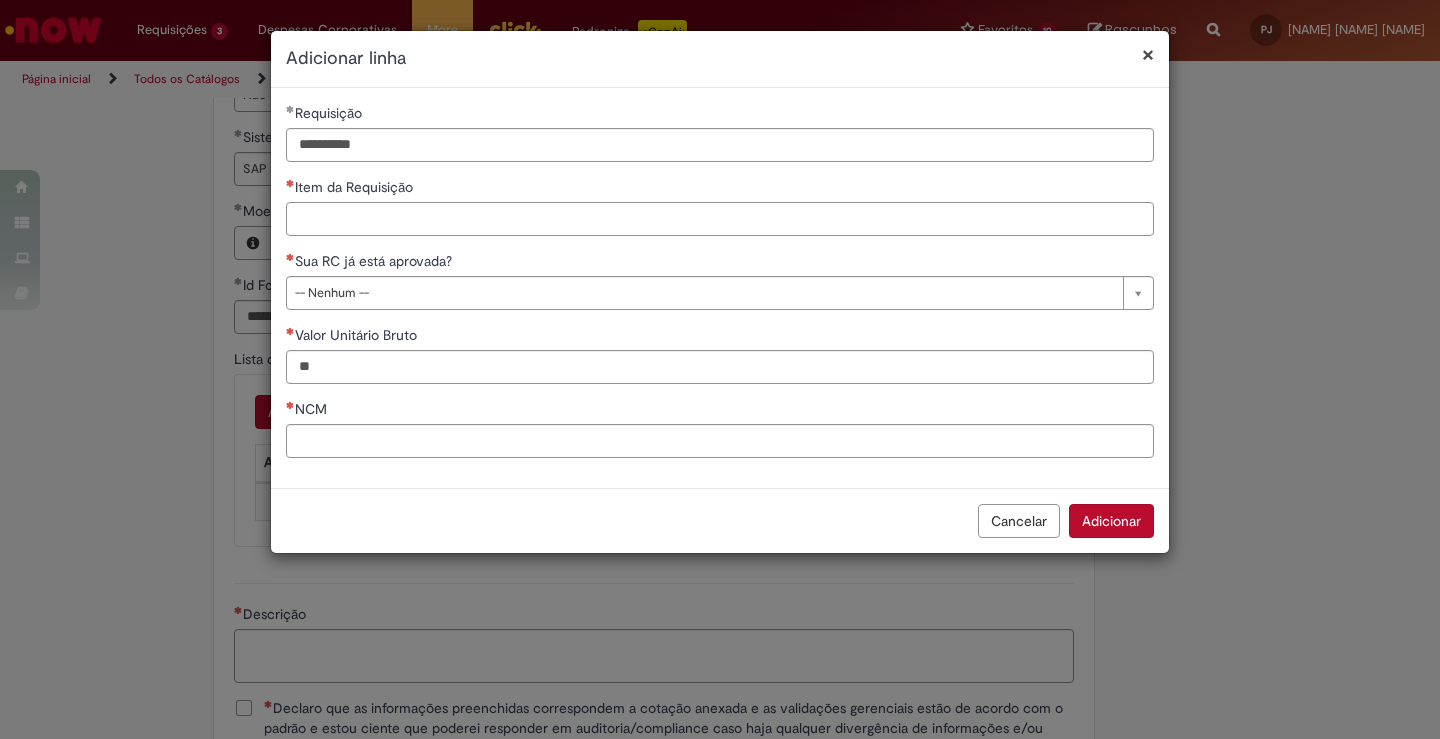 click on "Item da Requisição" at bounding box center (720, 219) 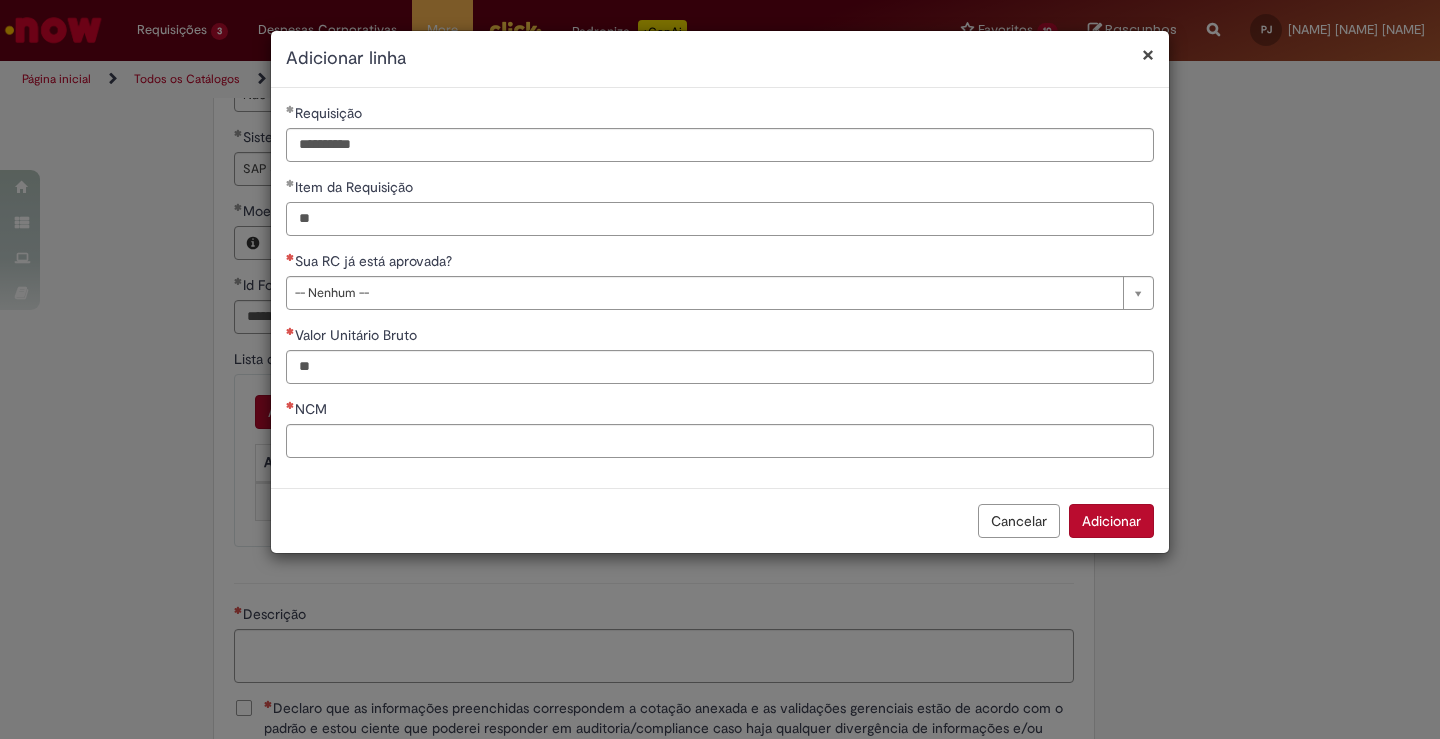 type on "**" 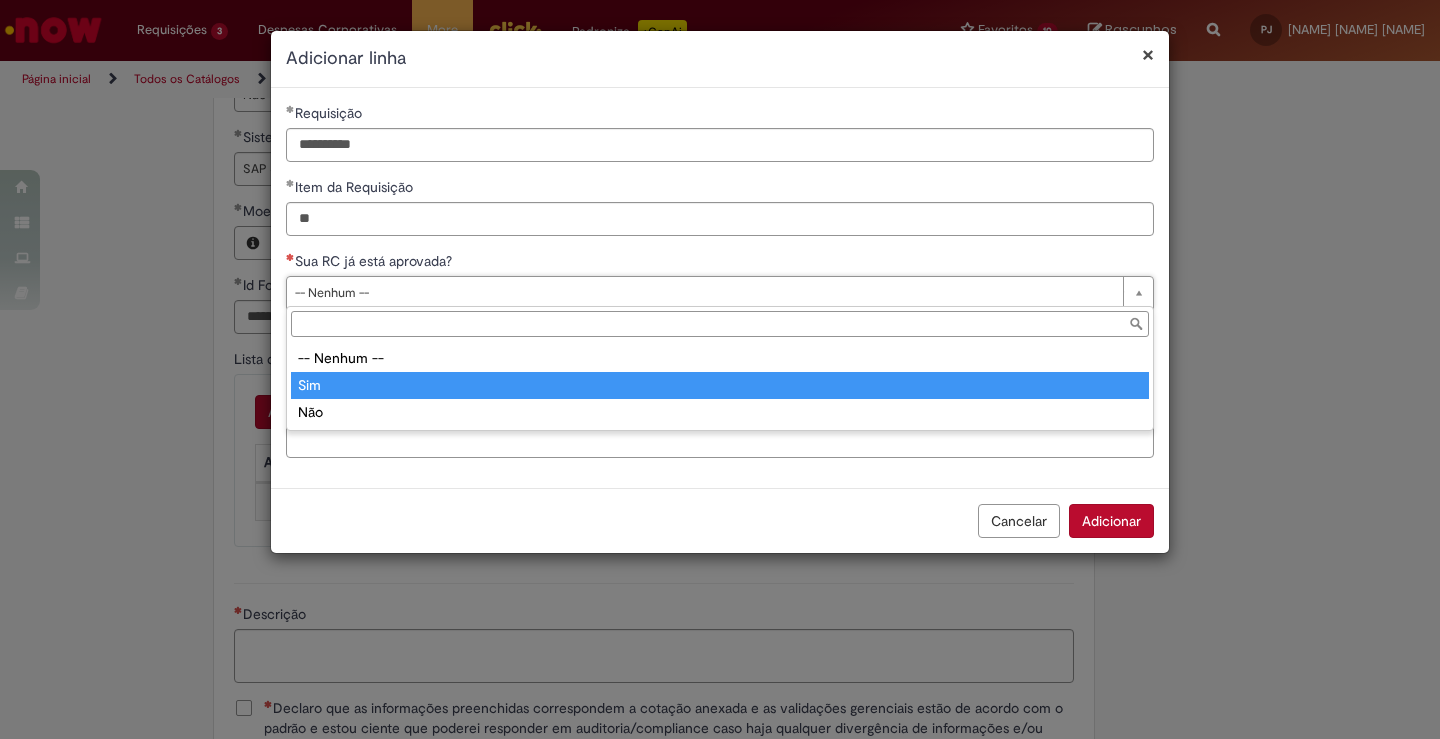 type on "***" 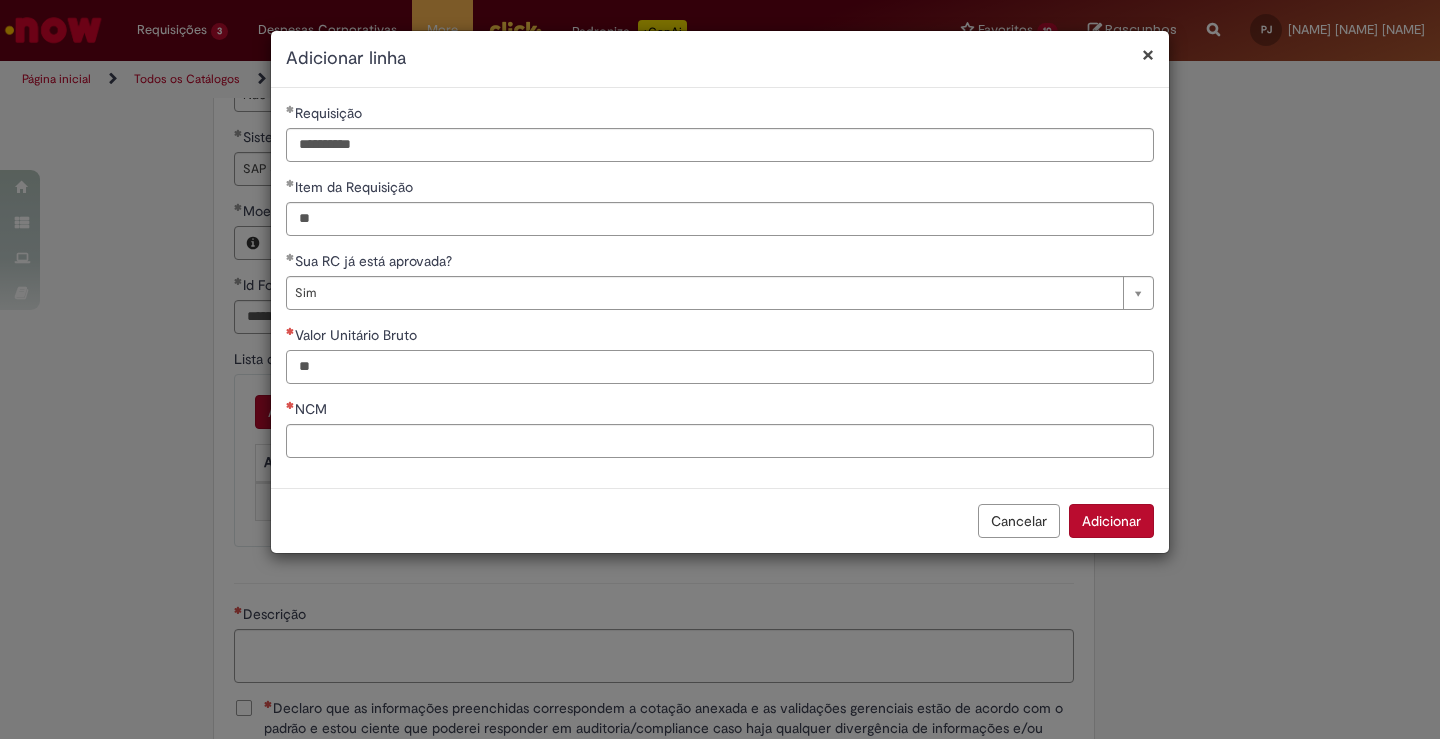 click on "Valor Unitário Bruto" at bounding box center (720, 367) 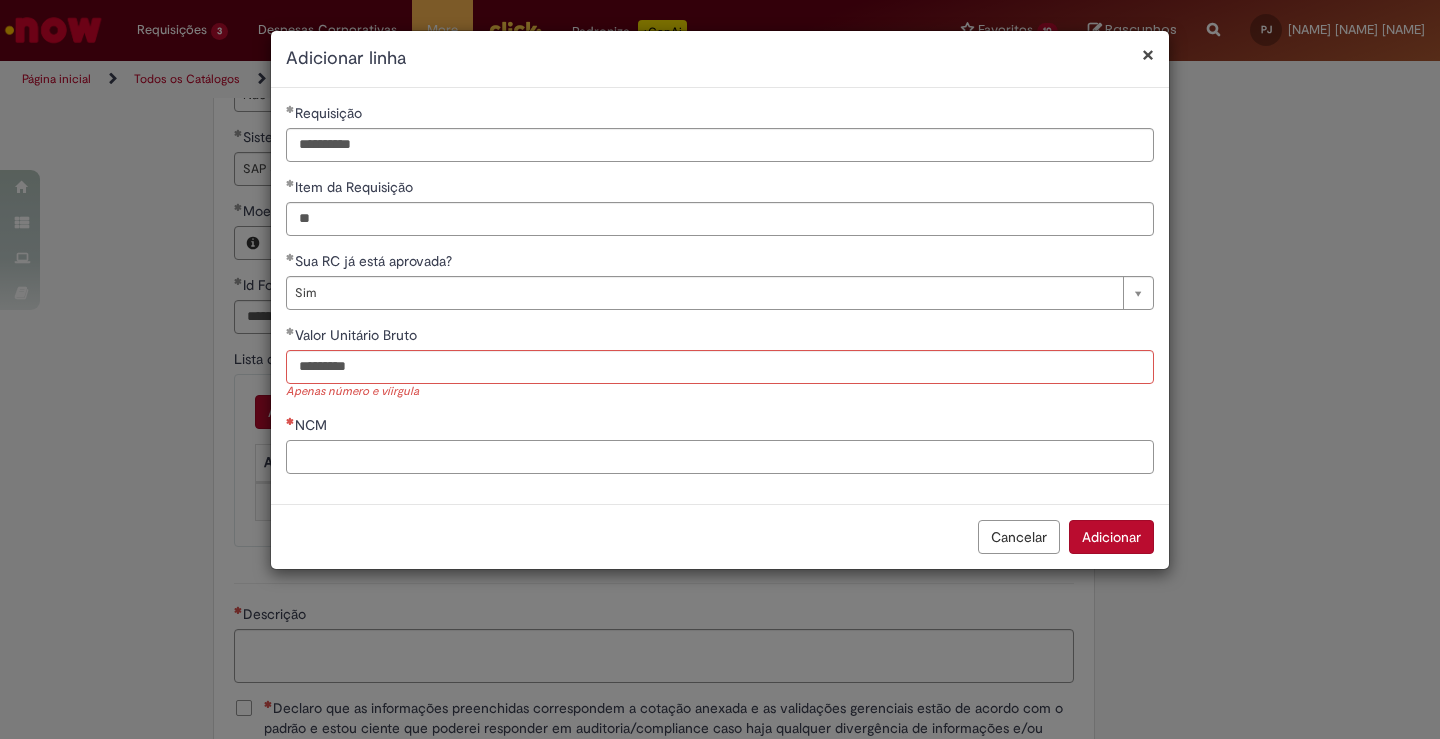 click on "NCM" at bounding box center [720, 444] 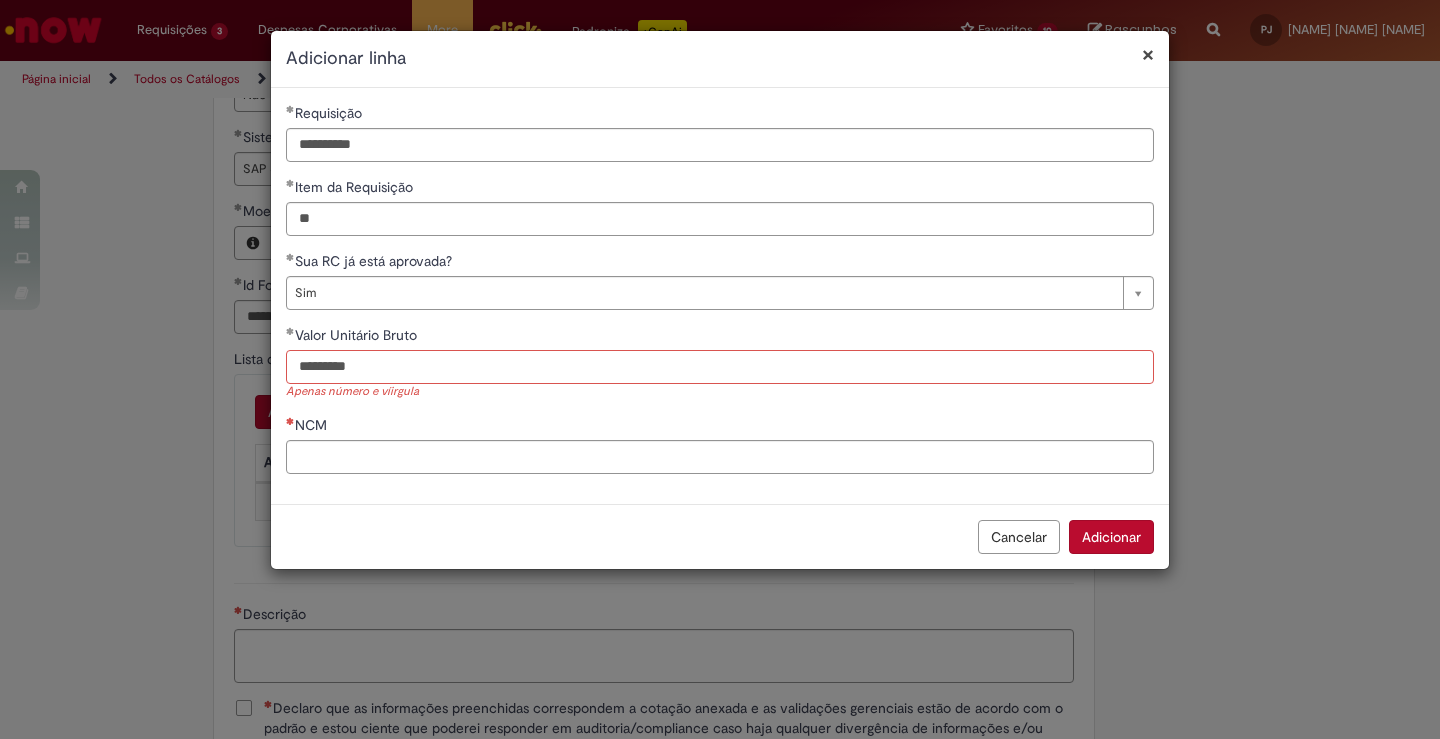 click on "*********" at bounding box center (720, 367) 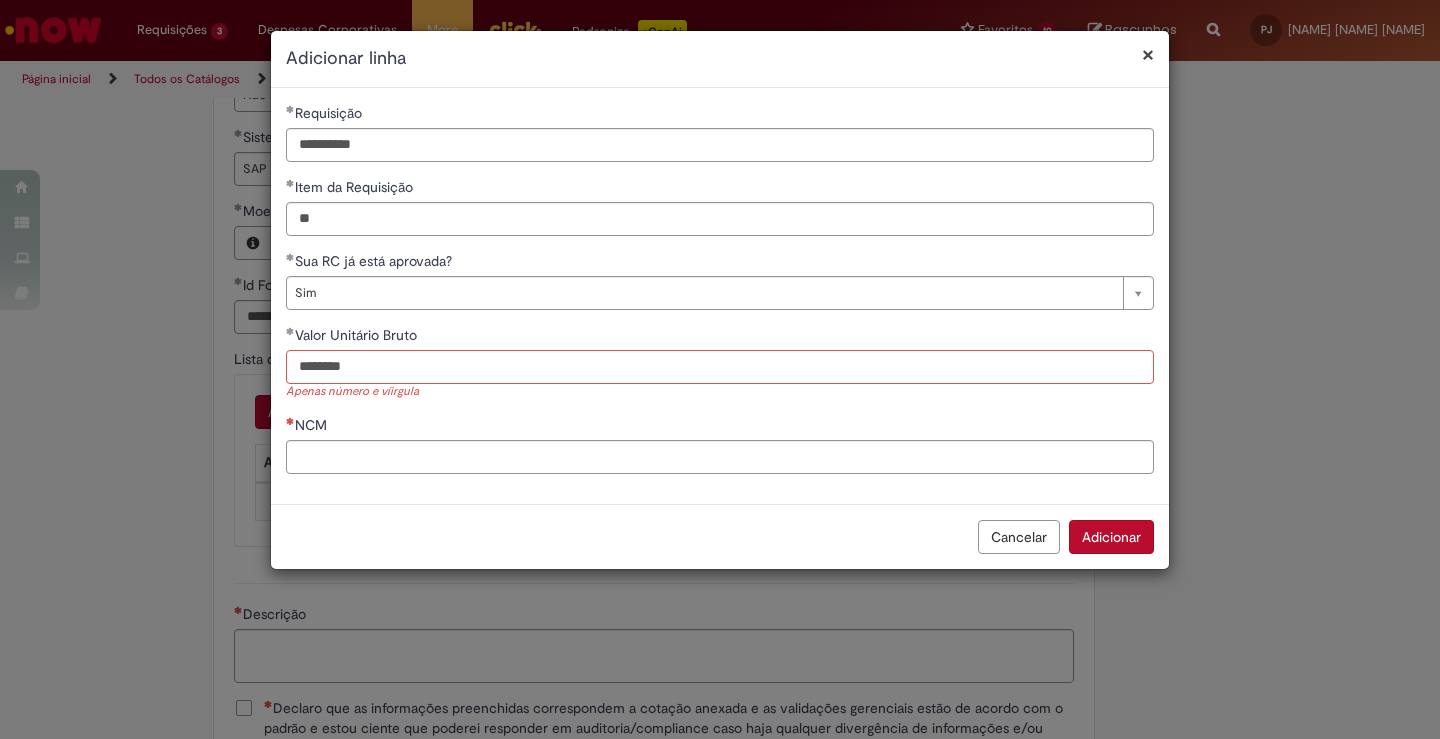type on "********" 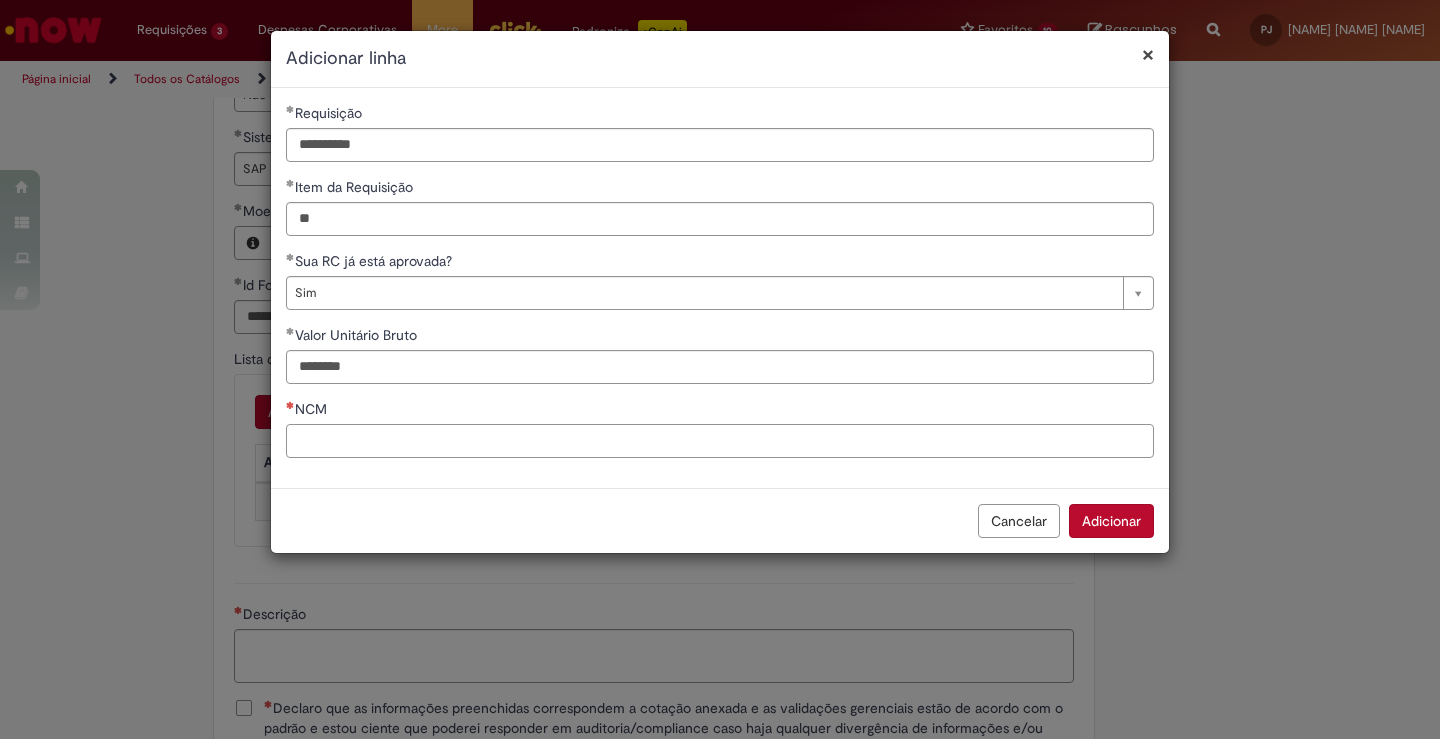 click on "**********" at bounding box center (720, 288) 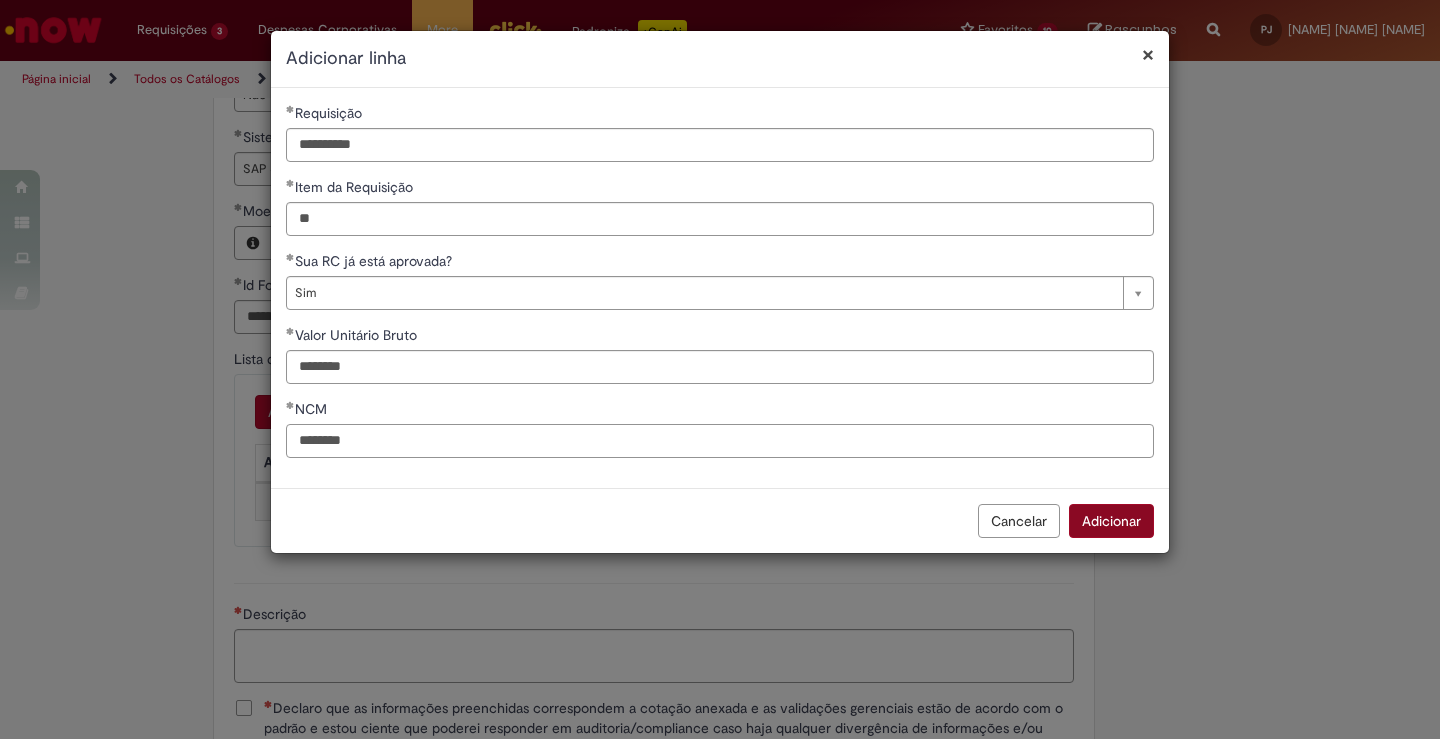 type on "********" 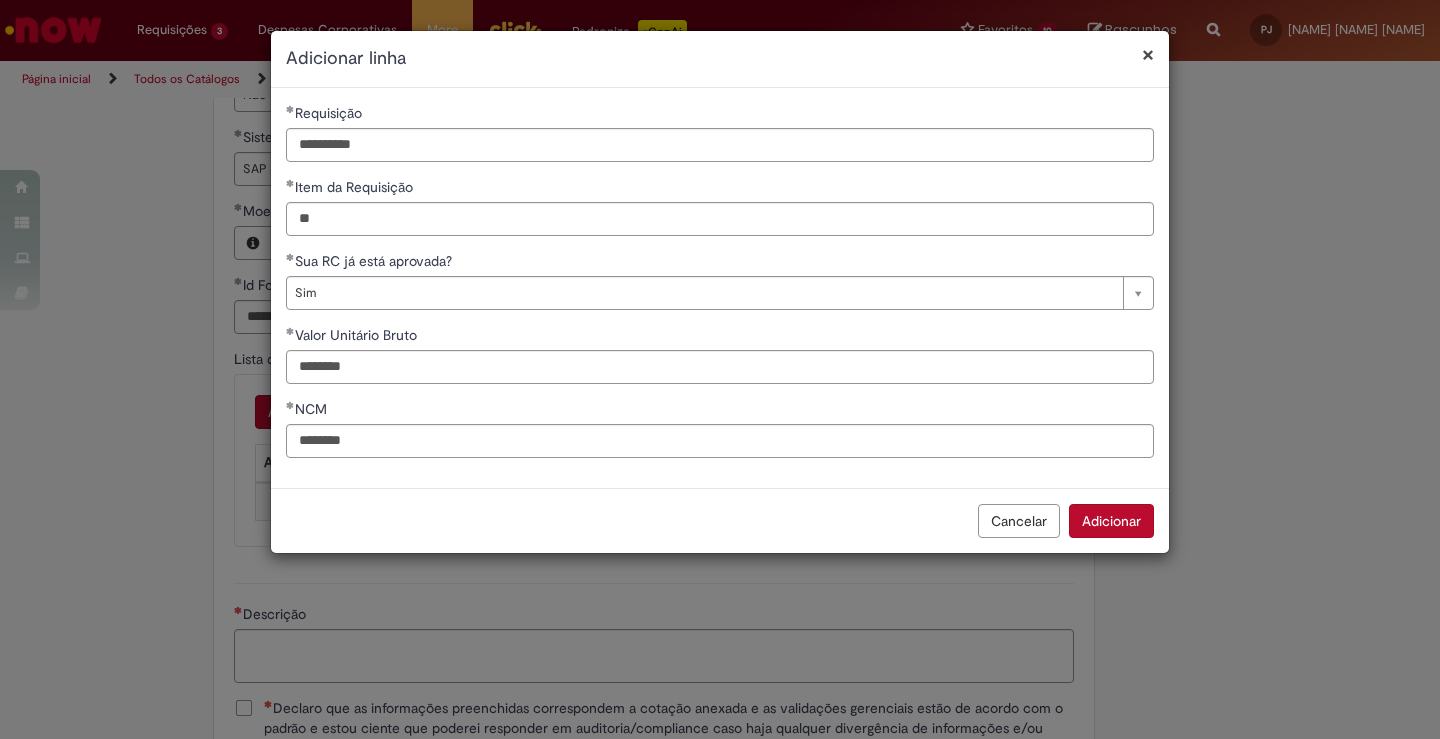 click on "Adicionar" at bounding box center [1111, 521] 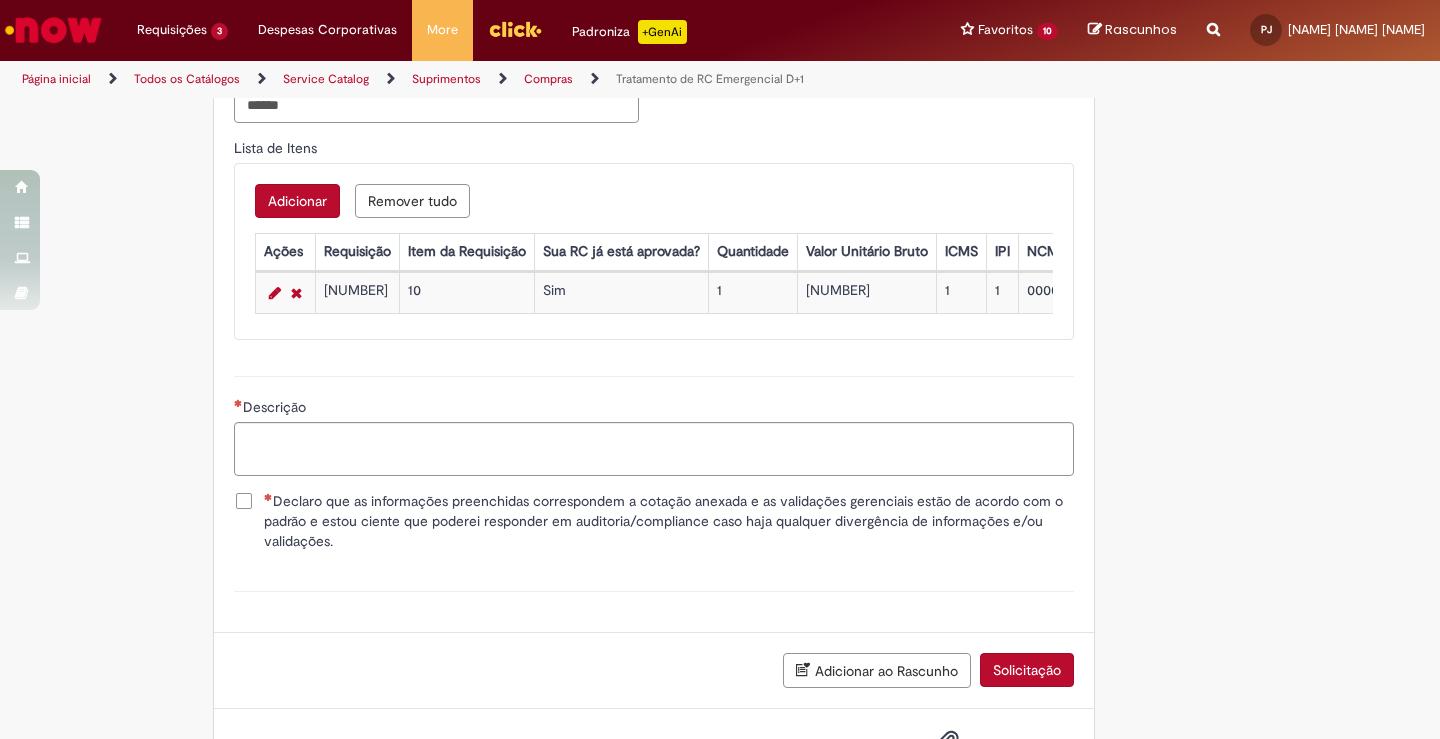 scroll, scrollTop: 1222, scrollLeft: 0, axis: vertical 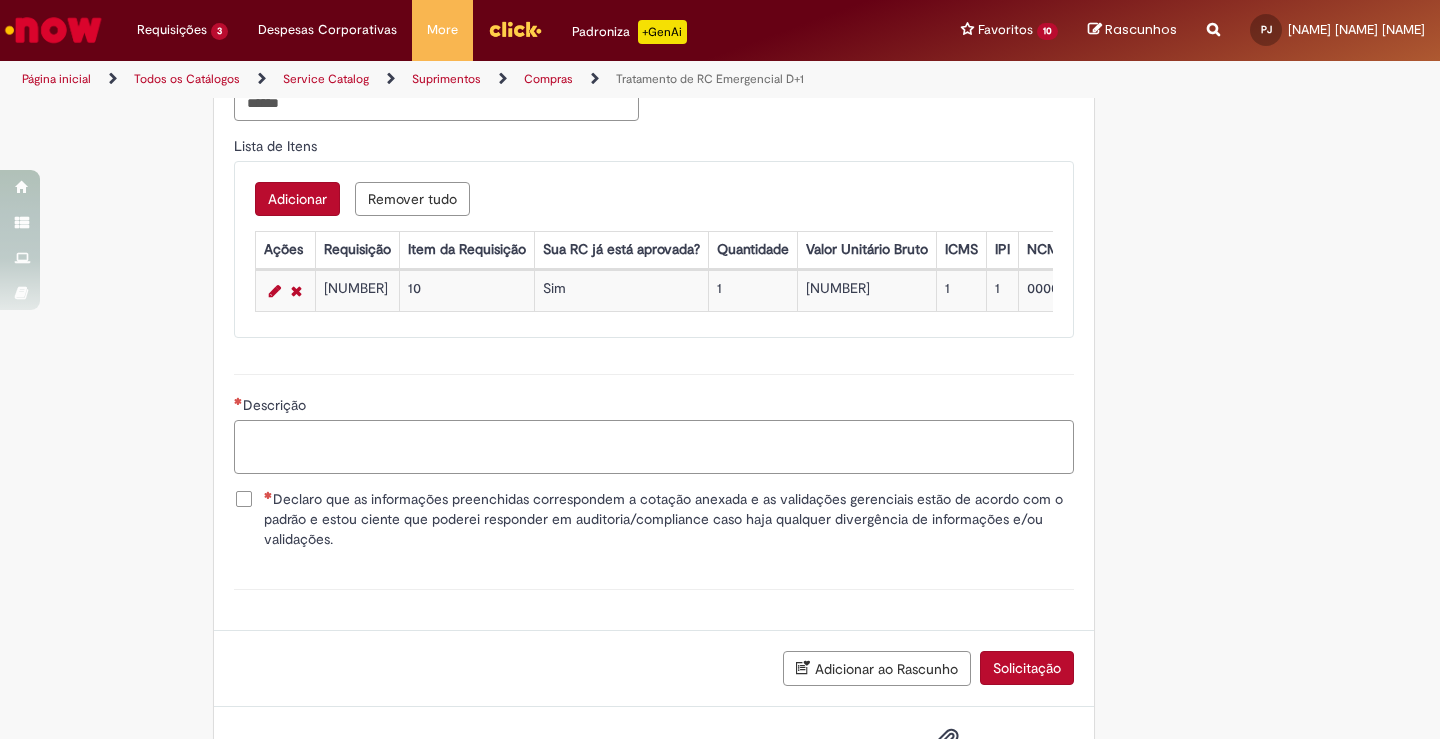 click on "Descrição" at bounding box center (654, 447) 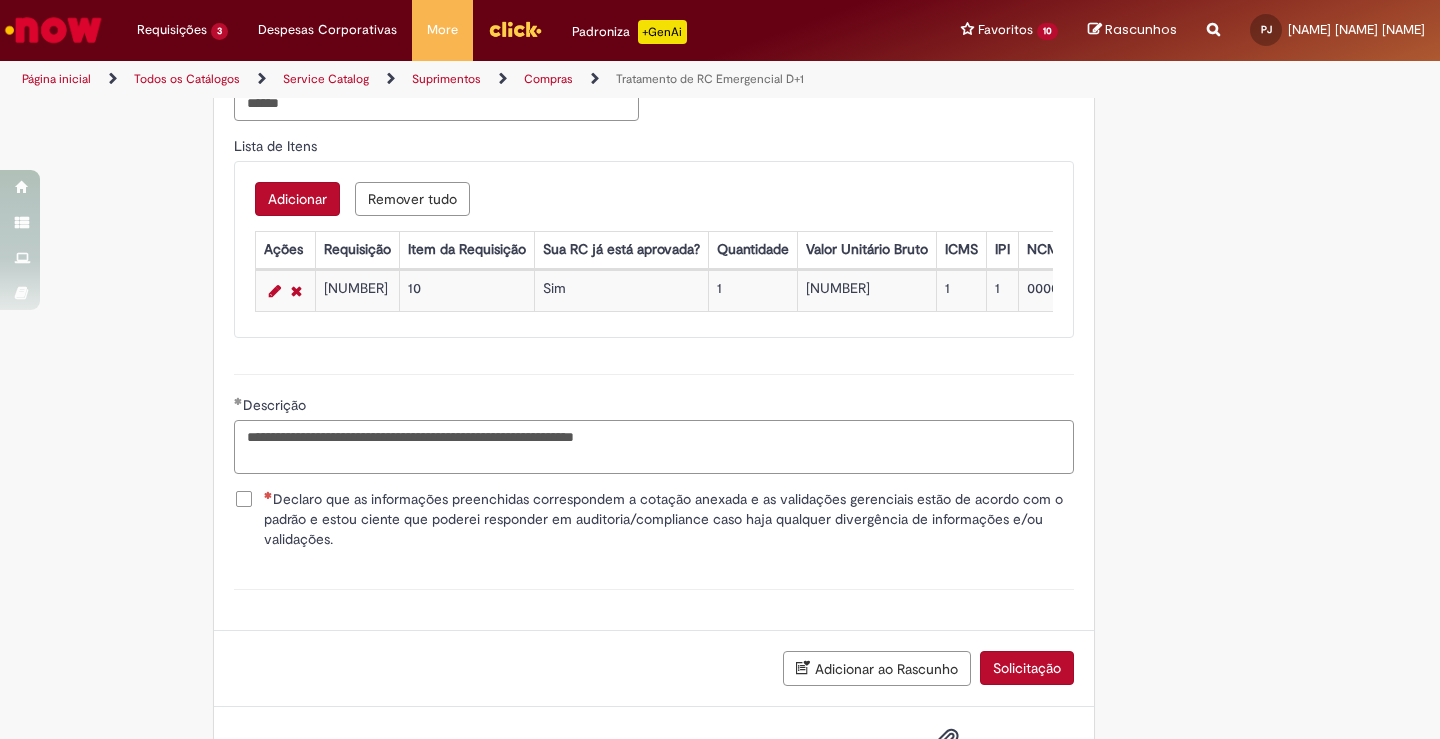 type on "**********" 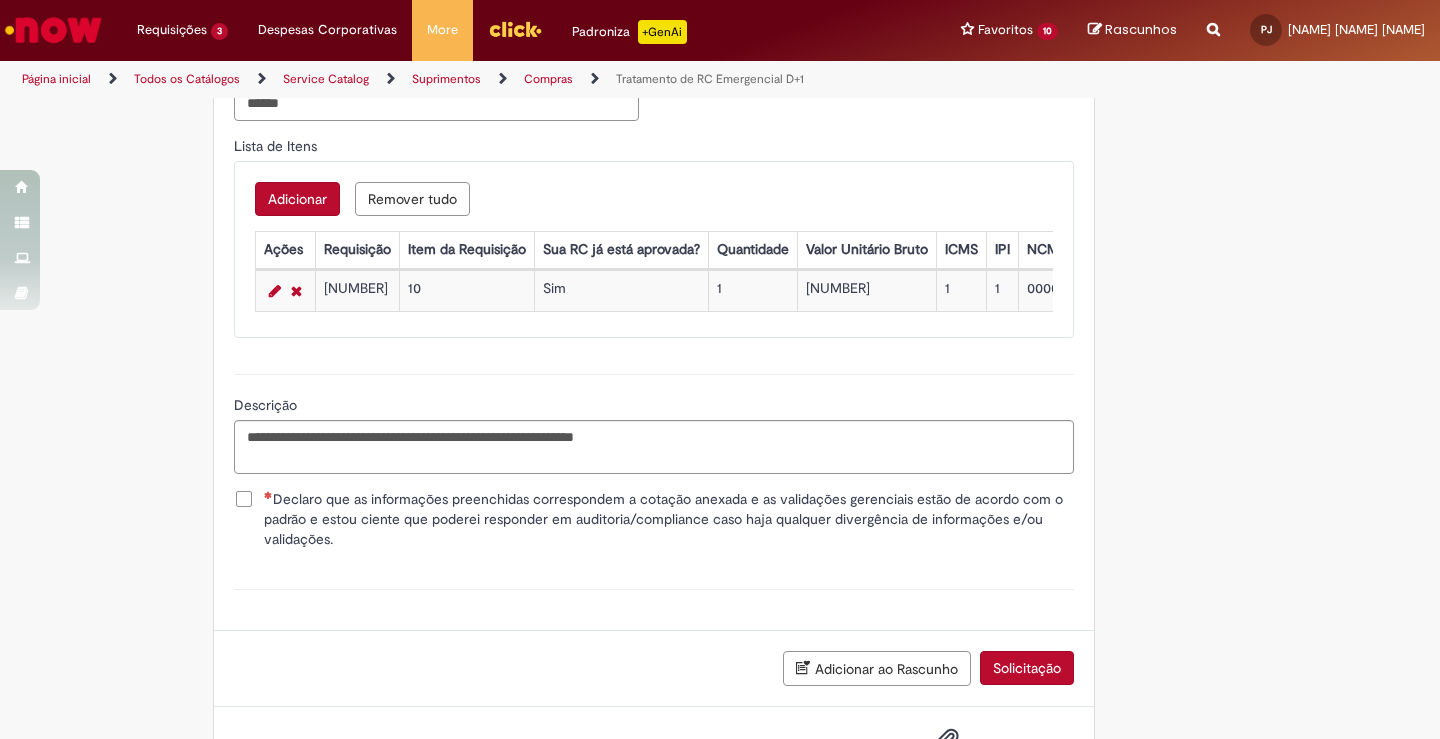 click on "Declaro que as informações preenchidas correspondem a cotação anexada e as validações gerenciais estão de acordo com o padrão e estou ciente que poderei responder em auditoria/compliance caso haja qualquer divergência de informações e/ou validações." at bounding box center (669, 519) 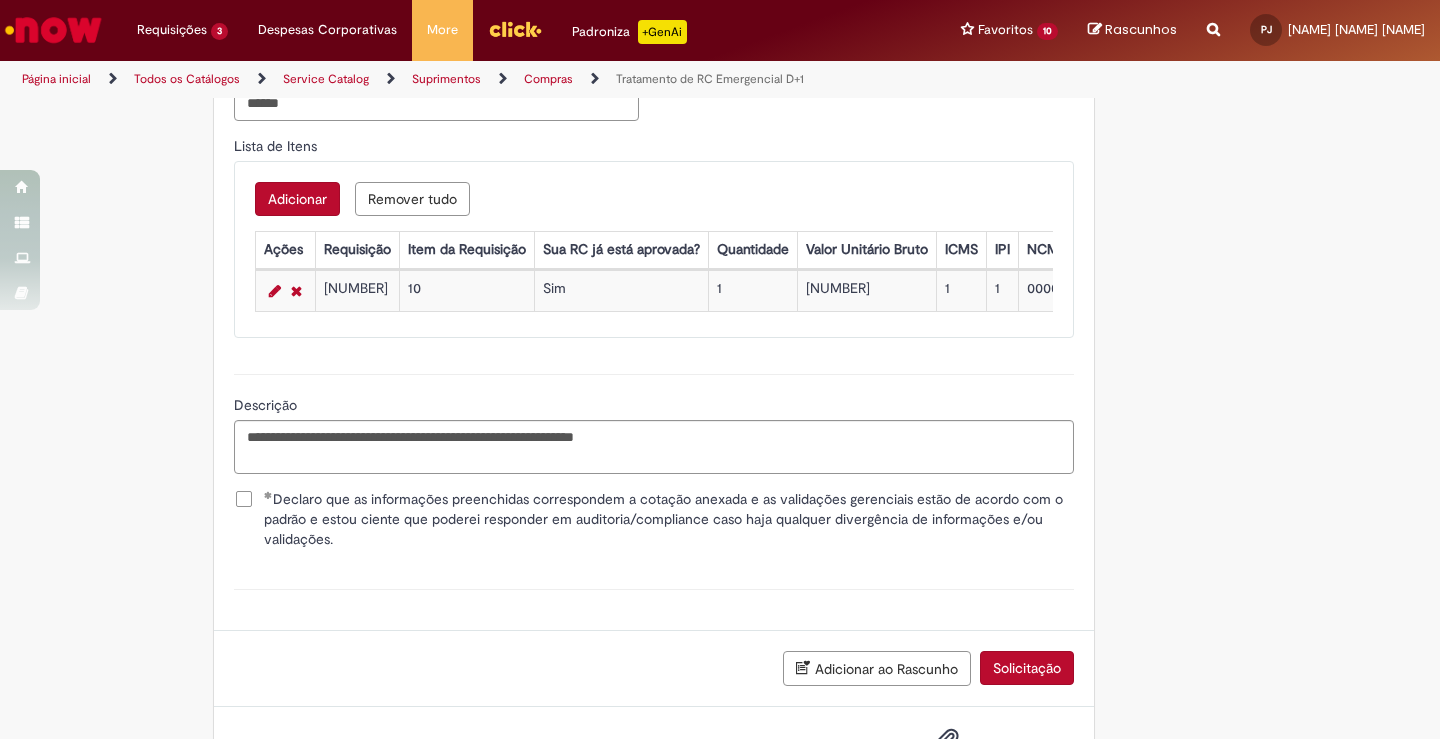 scroll, scrollTop: 1314, scrollLeft: 0, axis: vertical 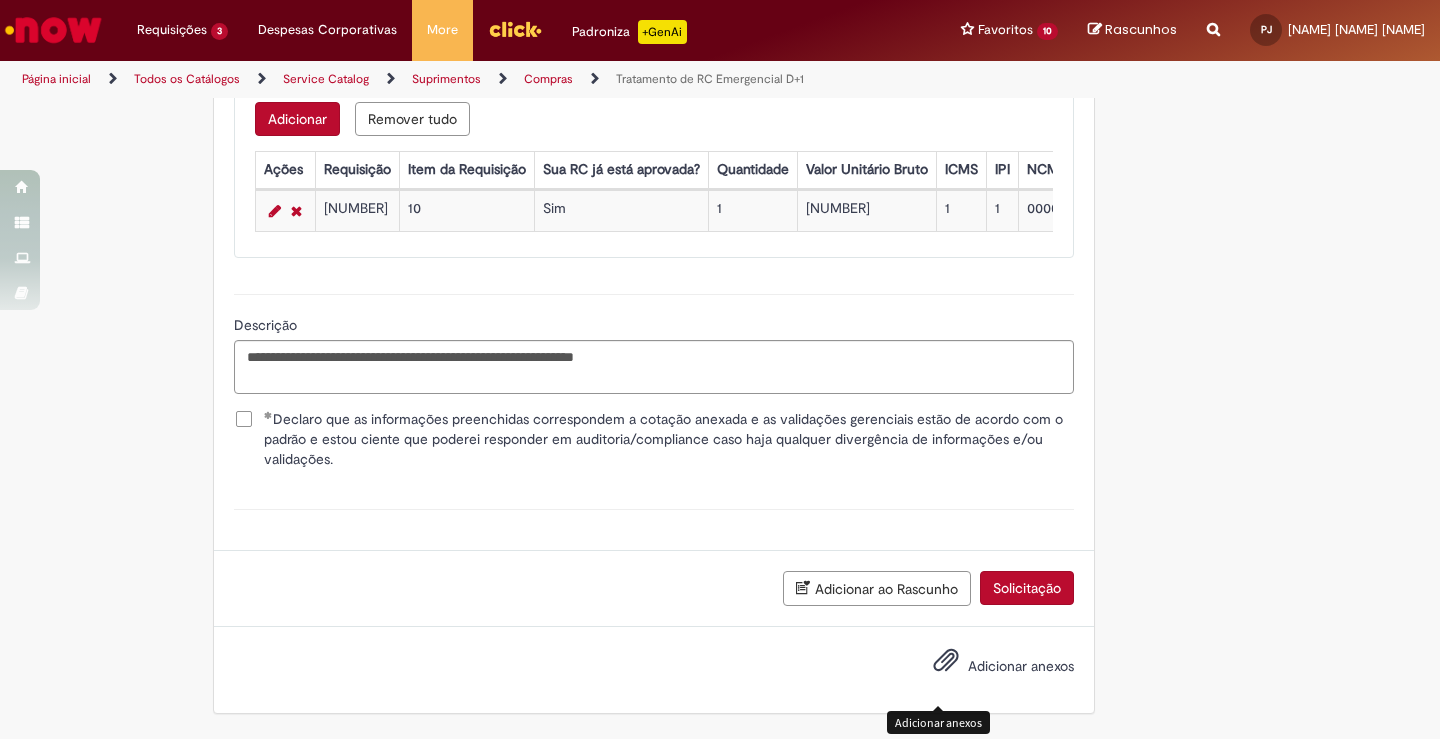 click at bounding box center (946, 661) 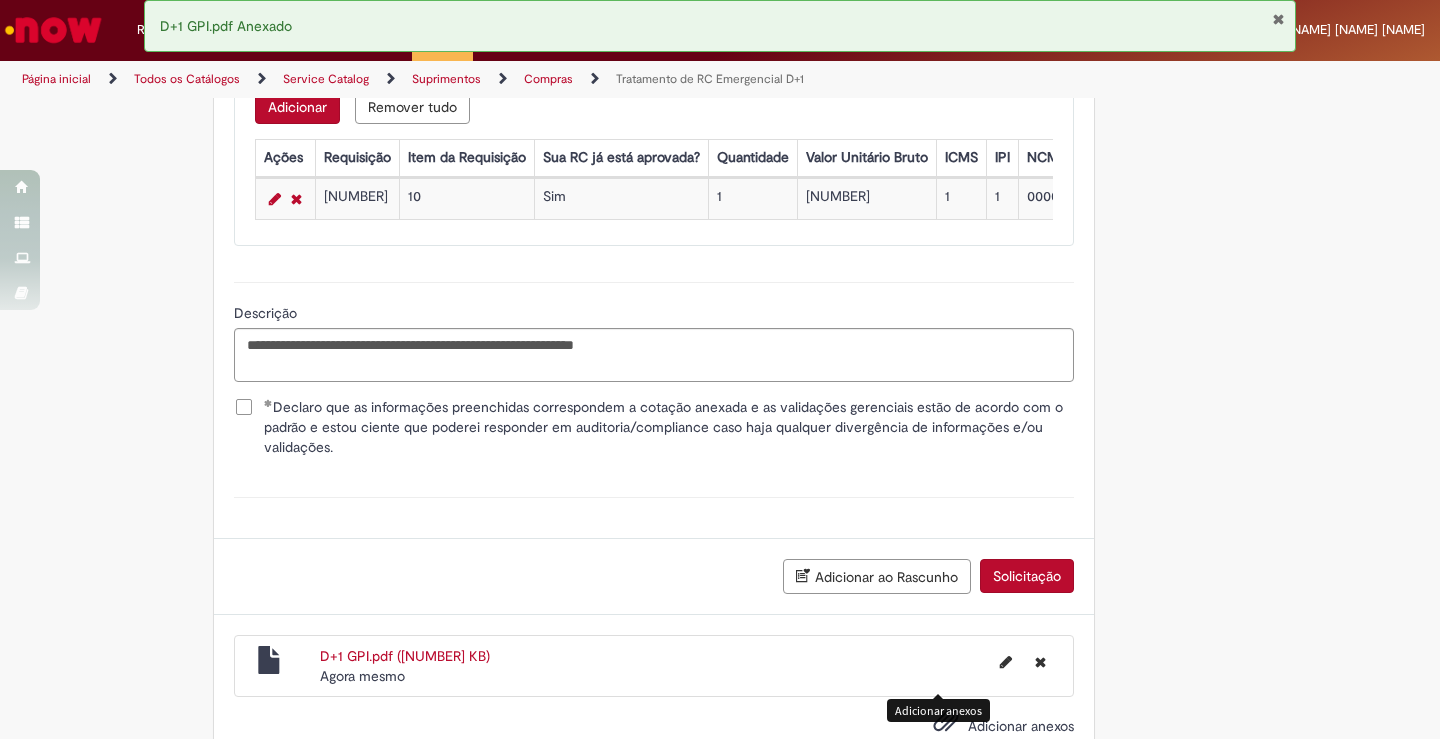 scroll, scrollTop: 1386, scrollLeft: 0, axis: vertical 